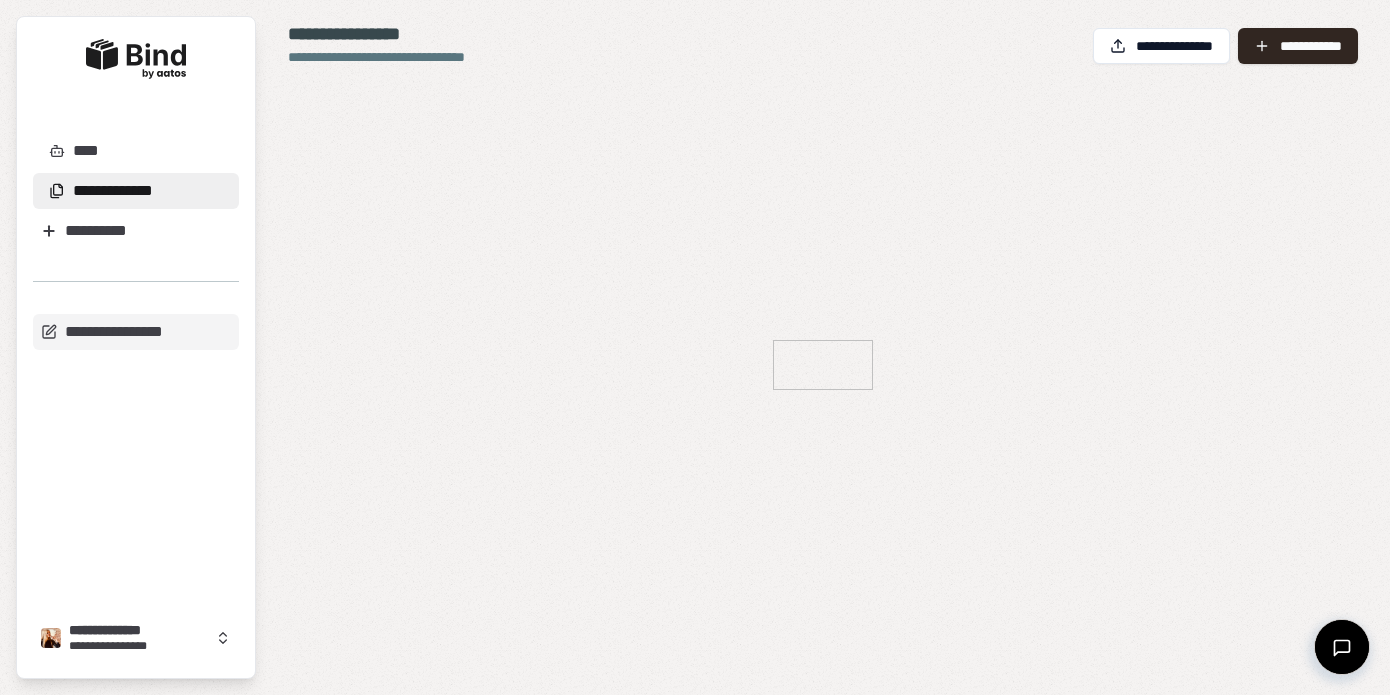scroll, scrollTop: 0, scrollLeft: 0, axis: both 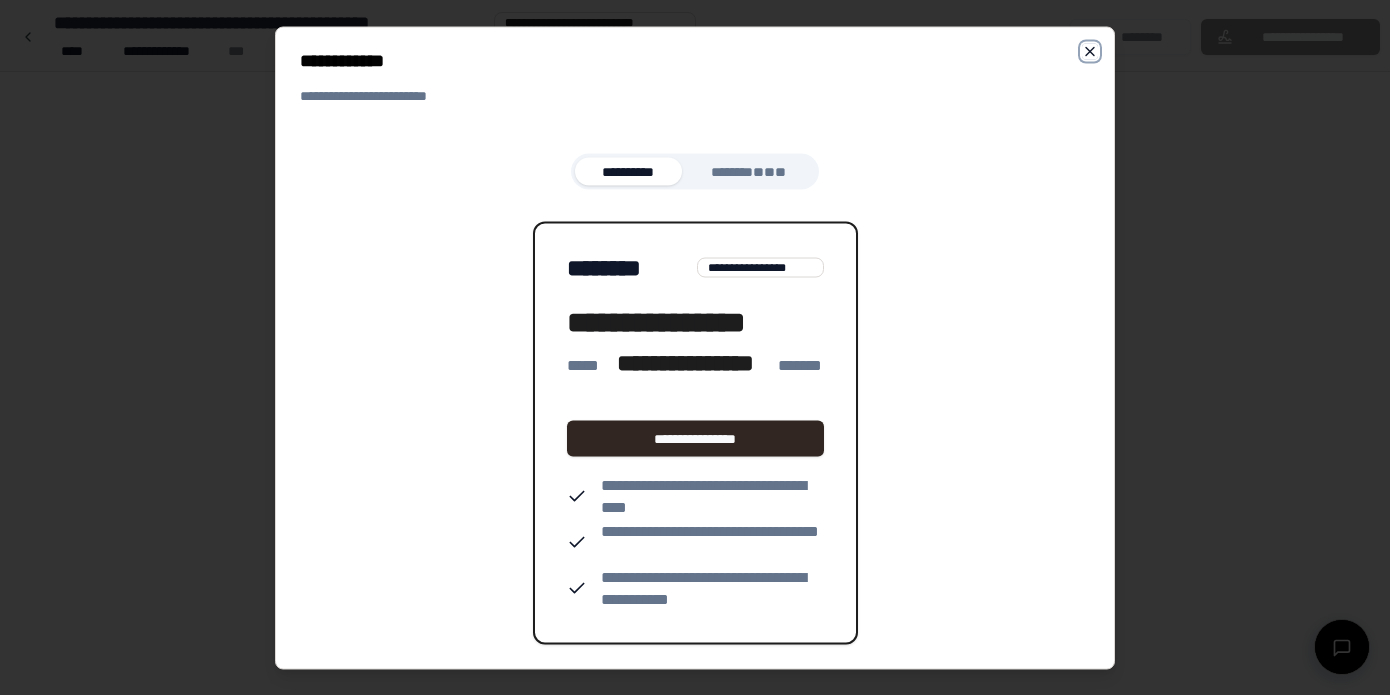 click 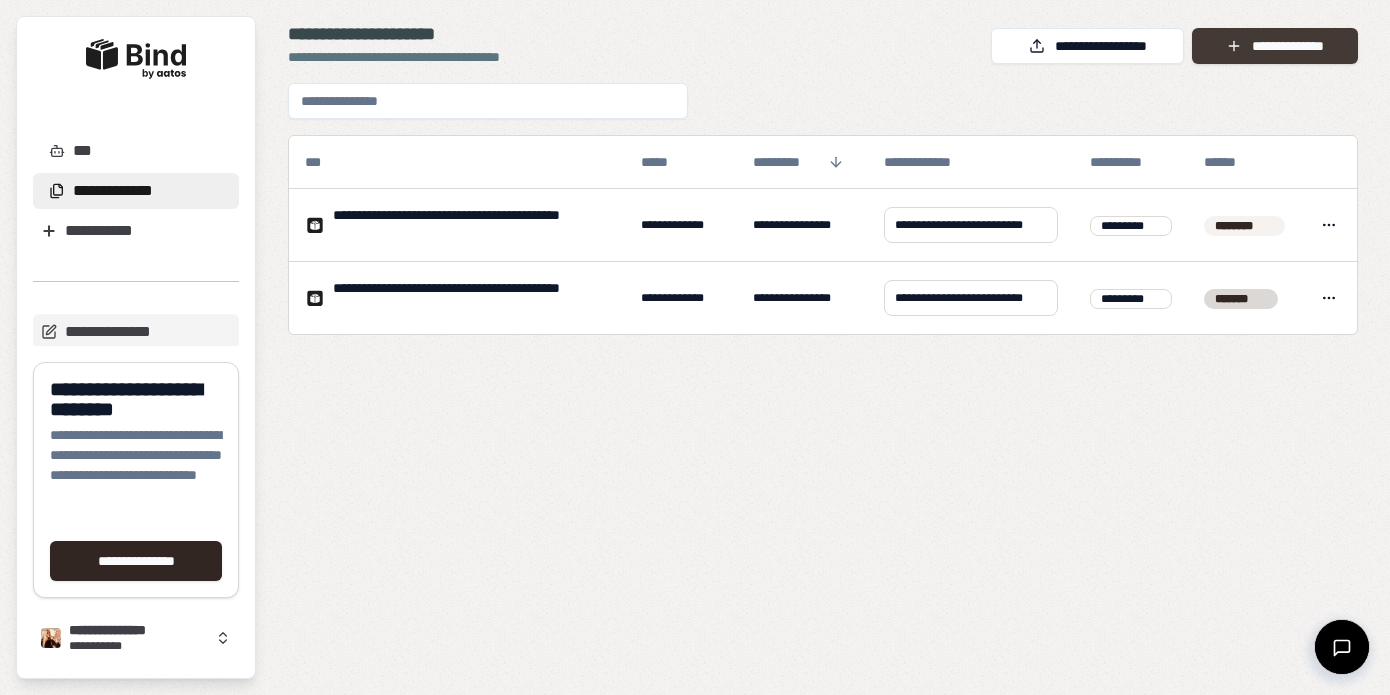 click on "**********" at bounding box center (1288, 46) 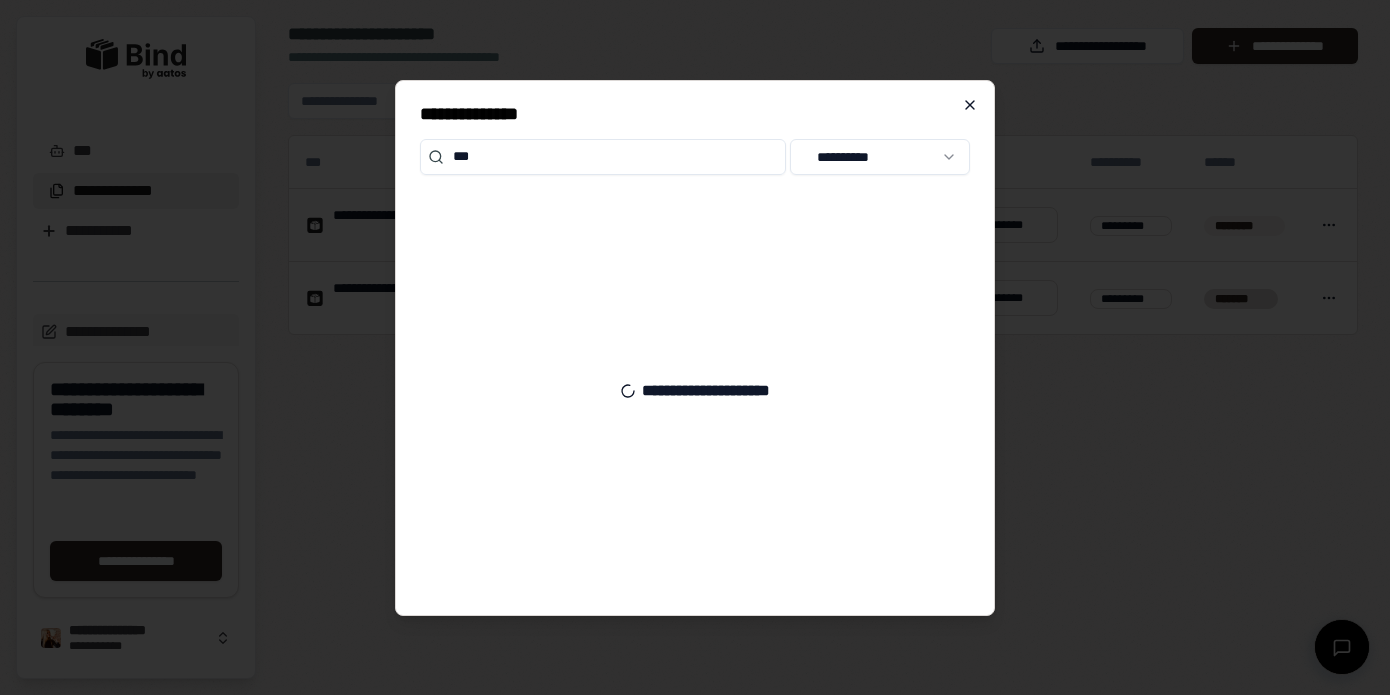 type on "***" 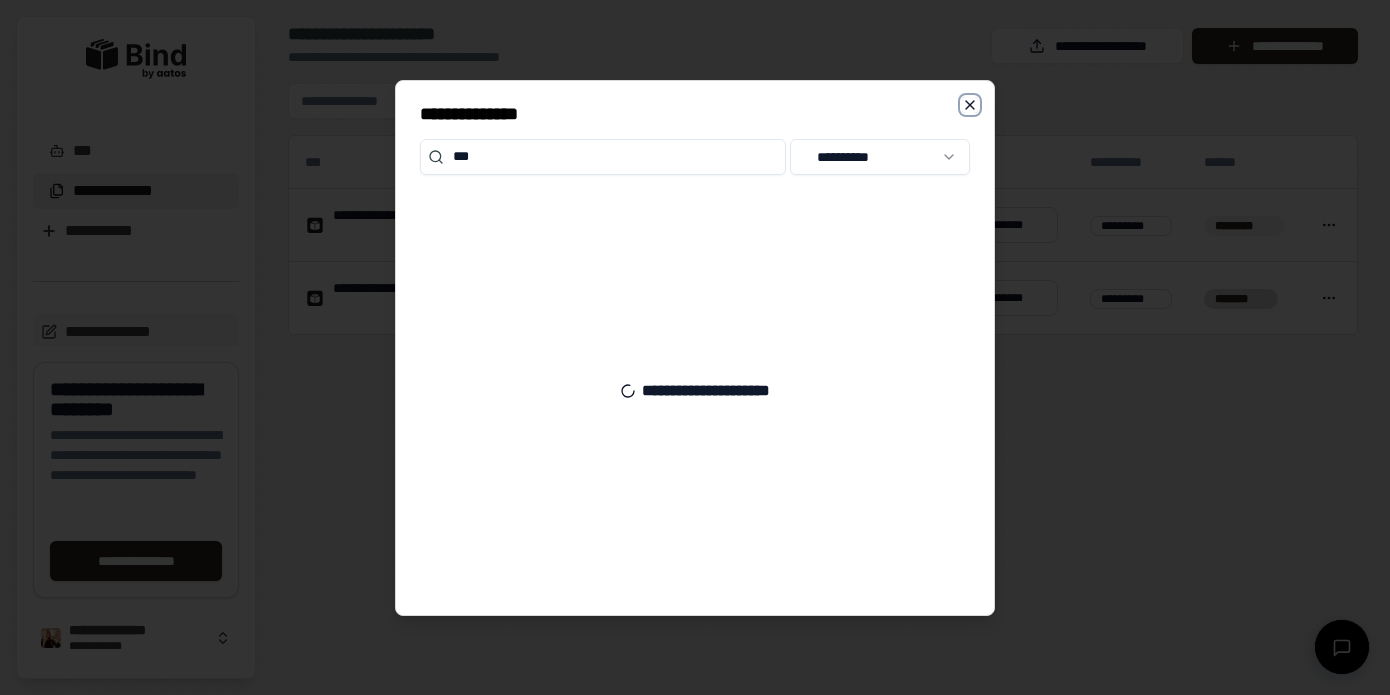 click 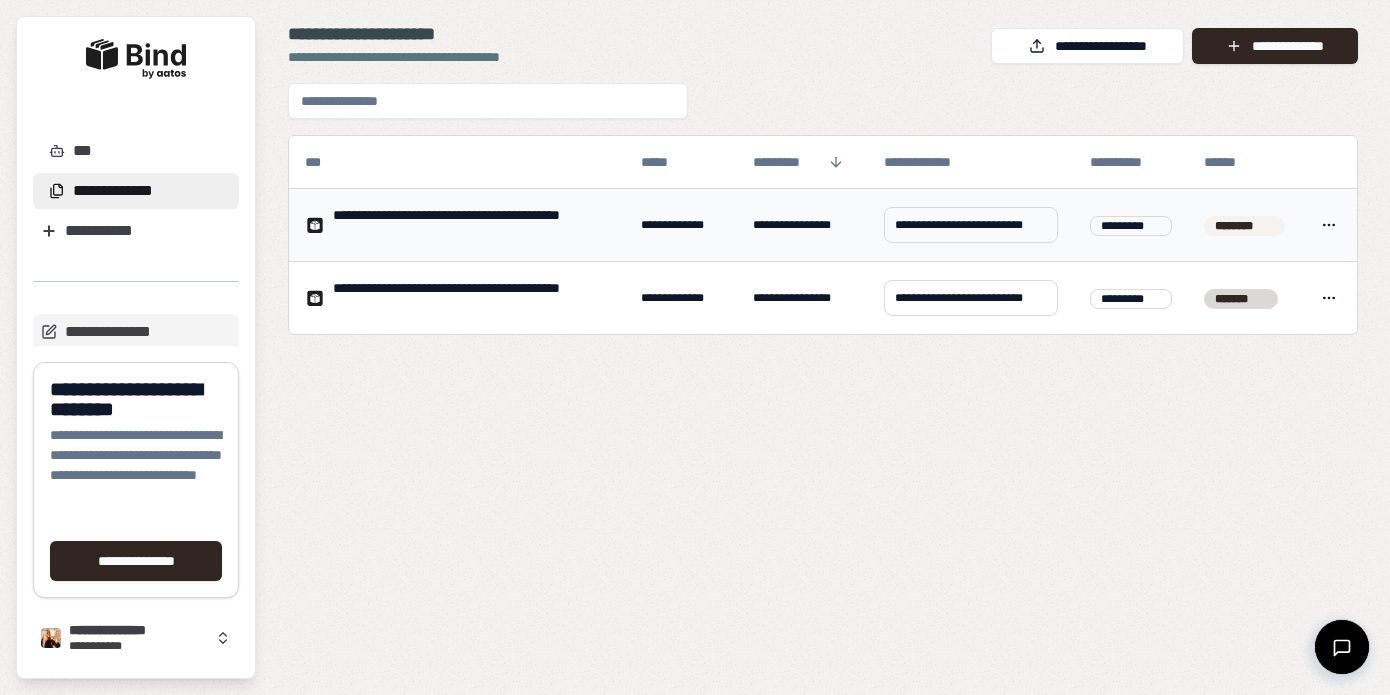 click on "**********" at bounding box center [446, 215] 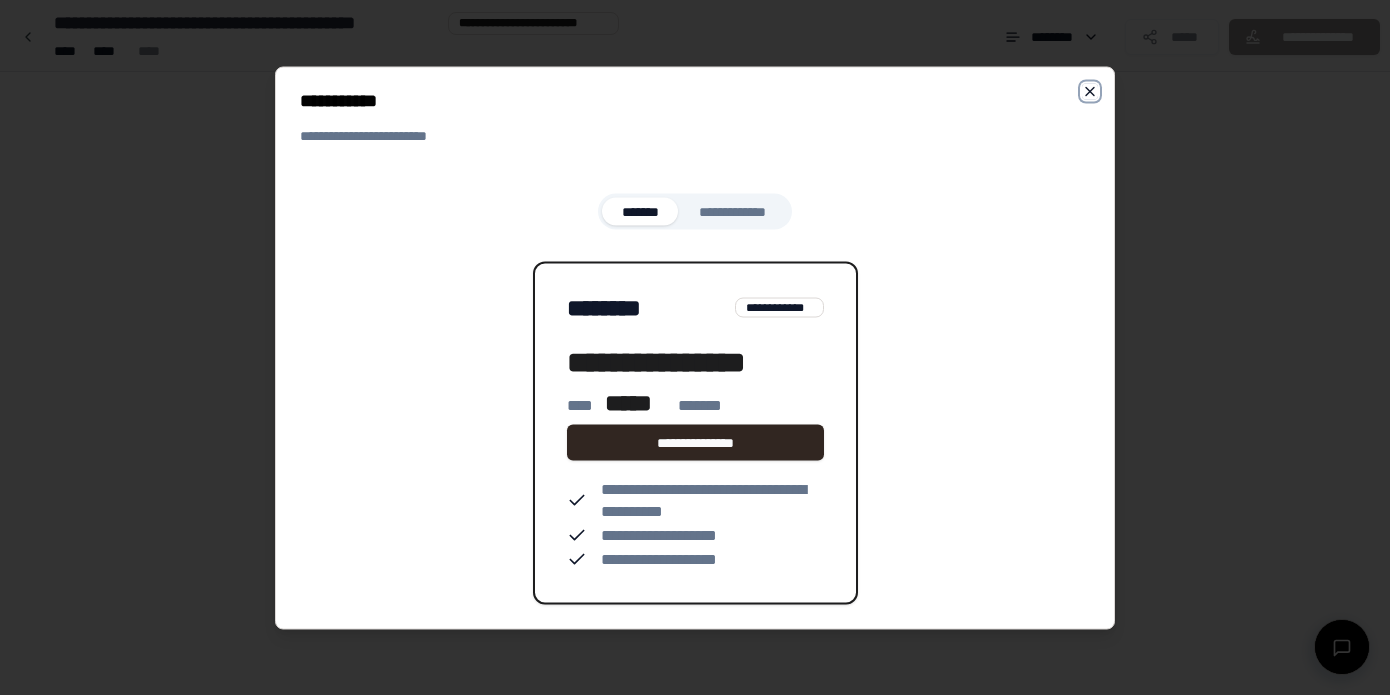 click 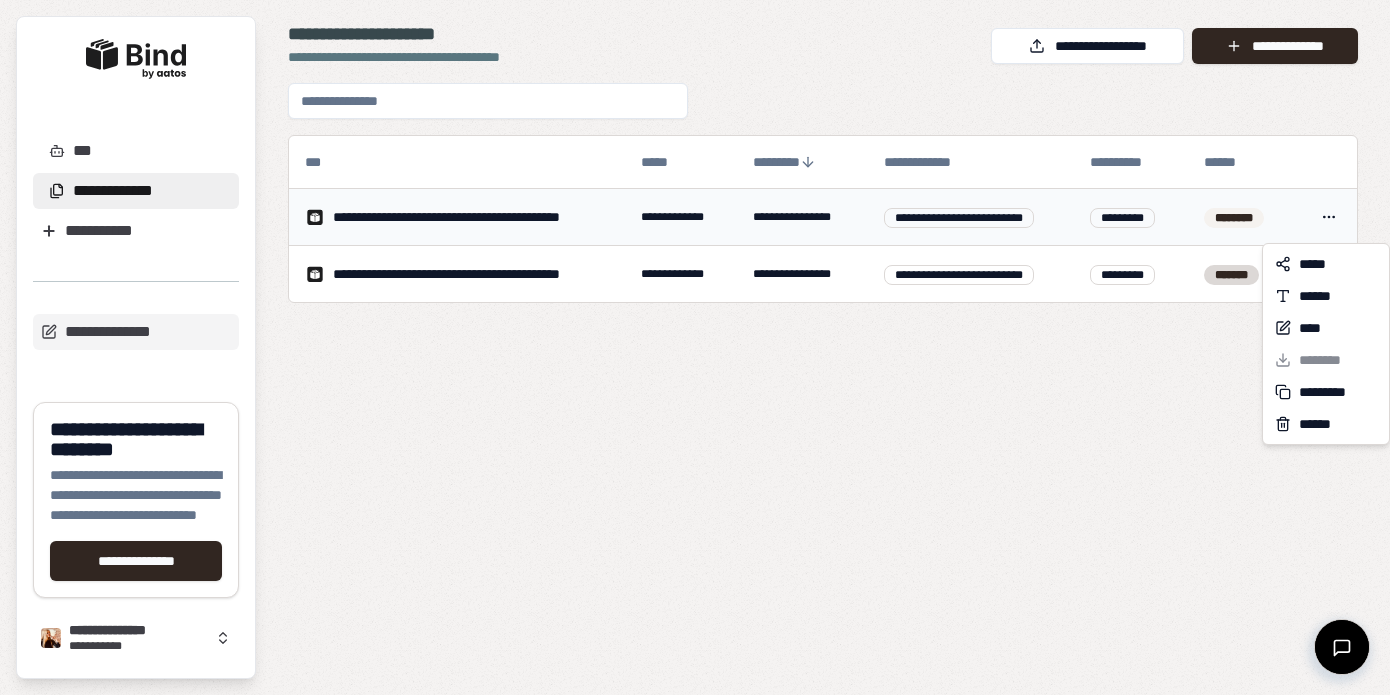 click on "**********" at bounding box center (695, 347) 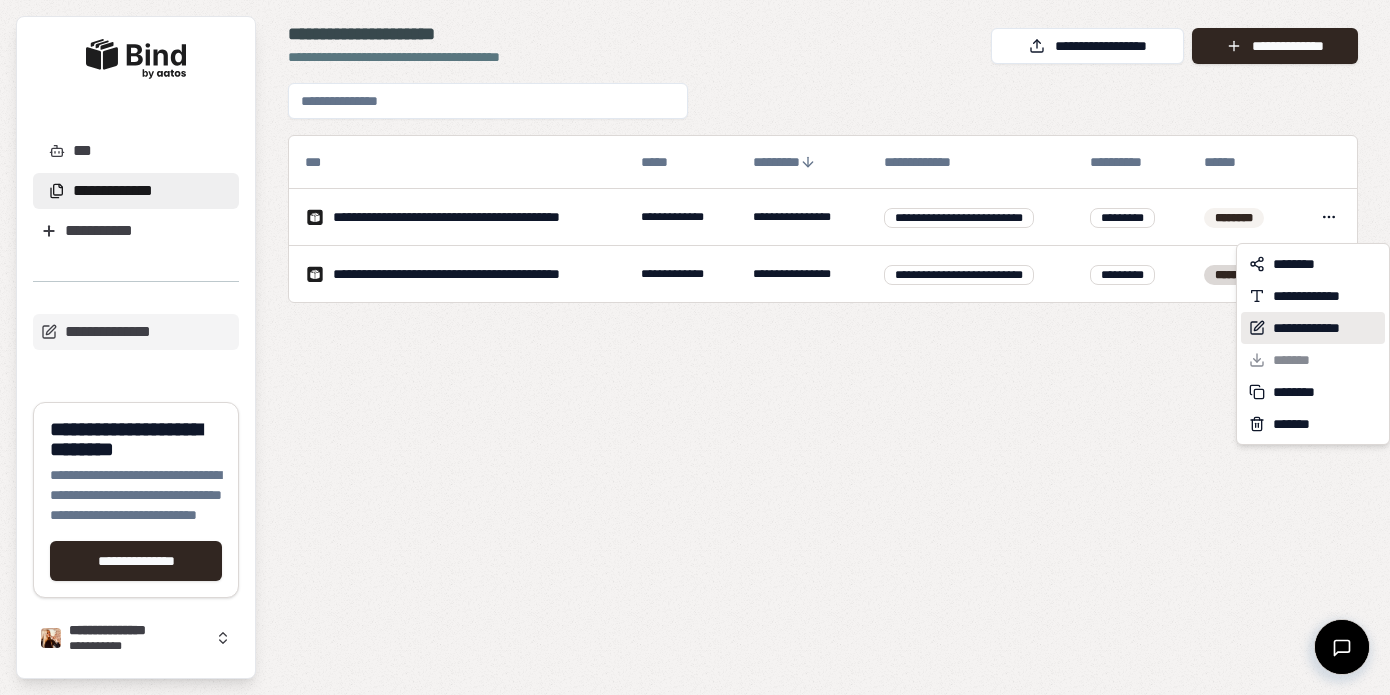 click on "**********" at bounding box center [1306, 328] 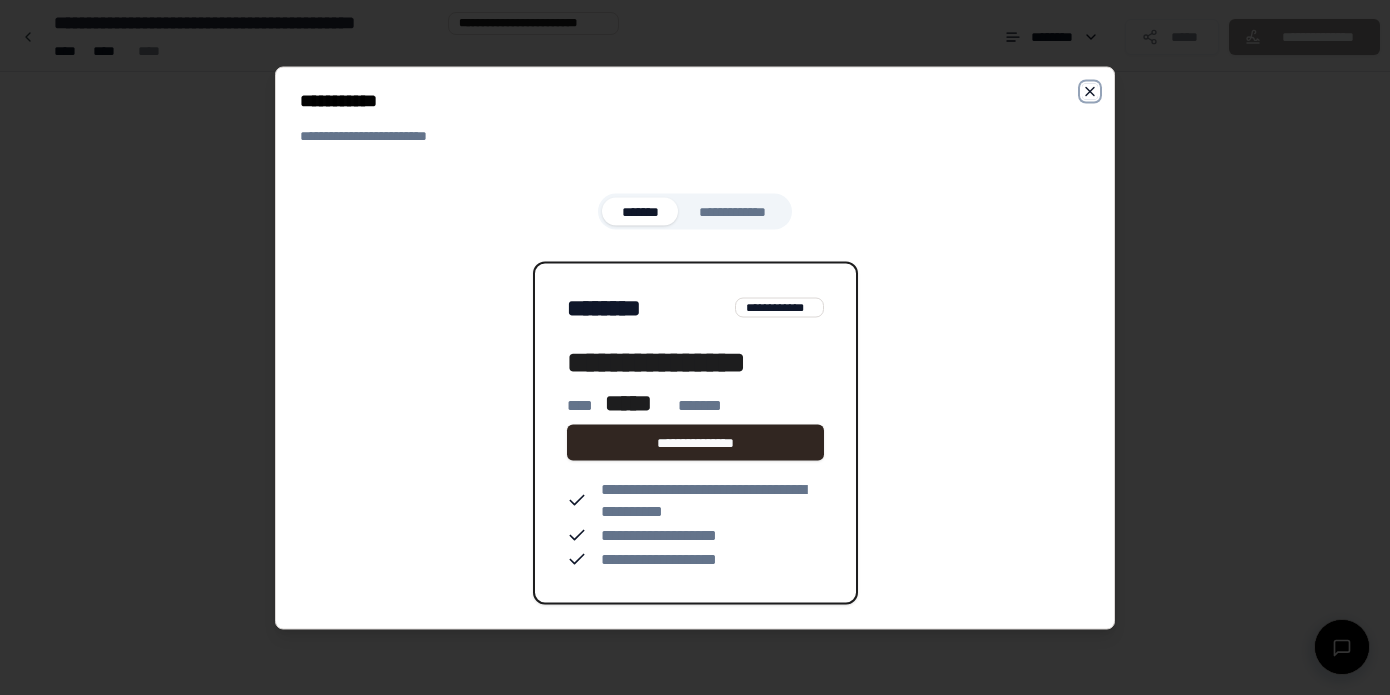 click 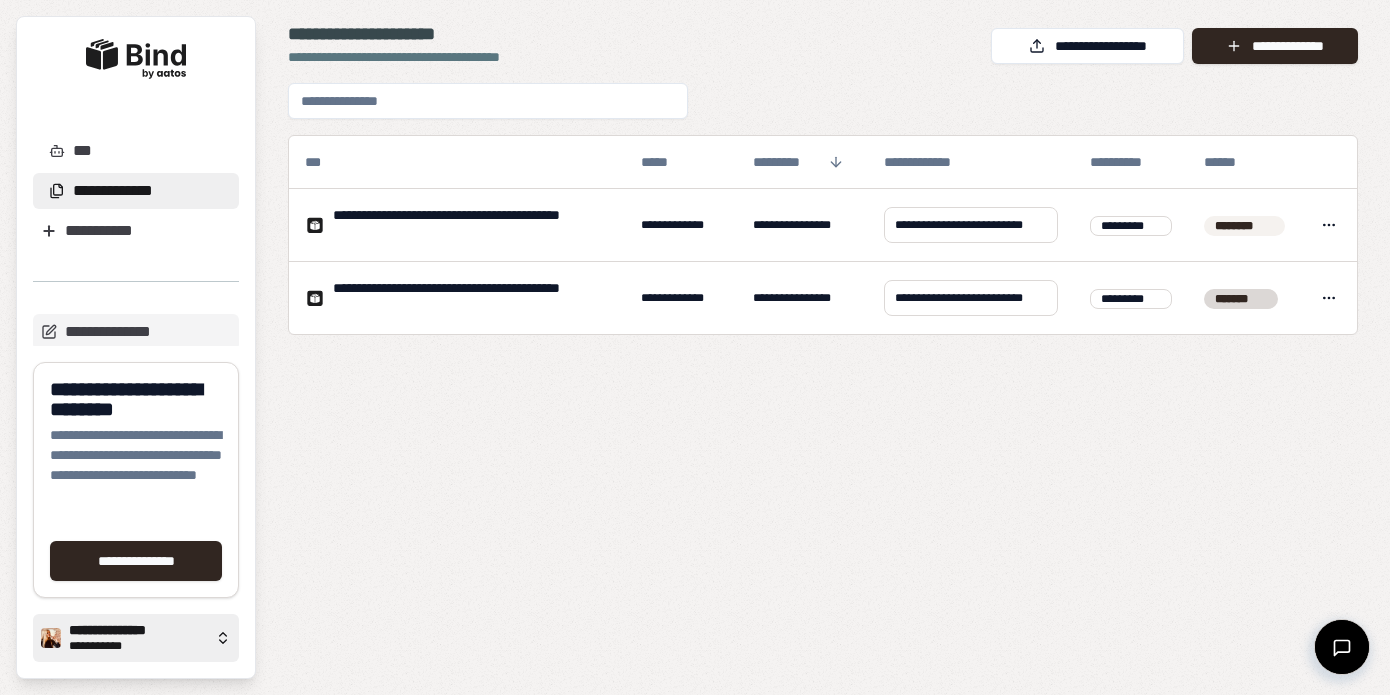 click on "**********" at bounding box center [136, 638] 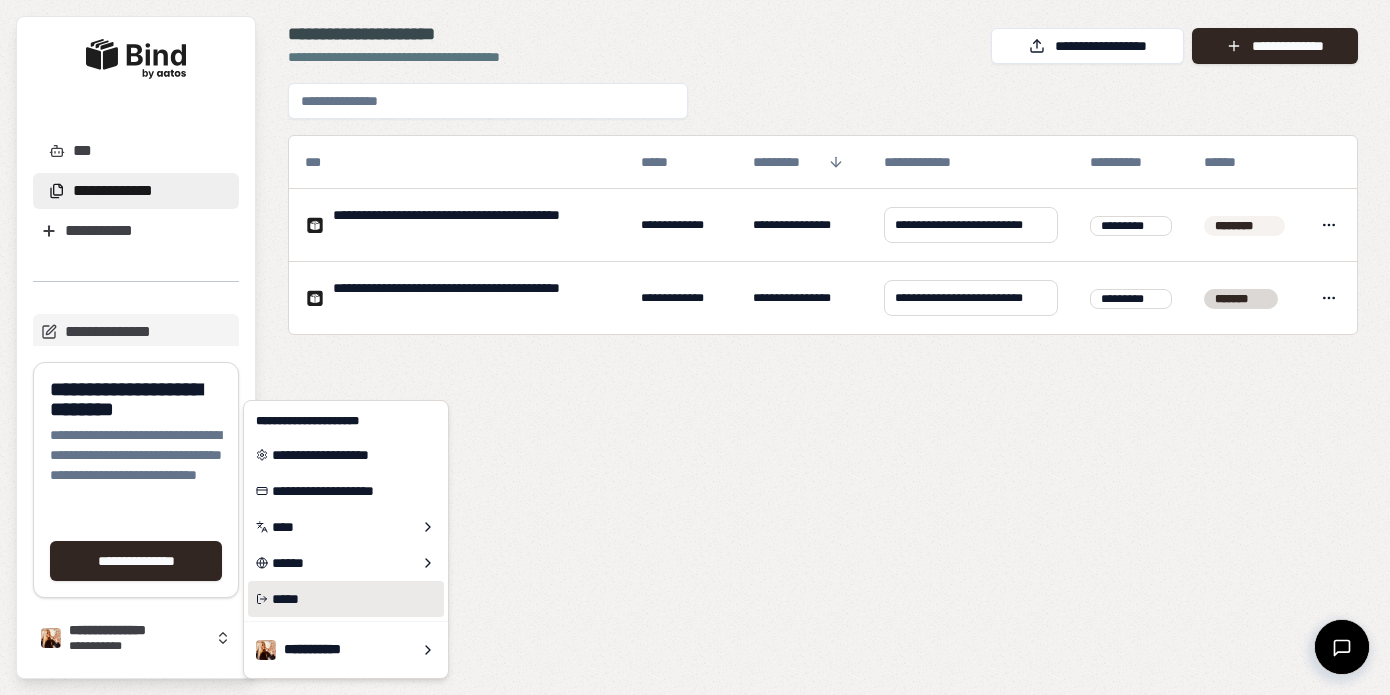 click on "*****" at bounding box center (285, 599) 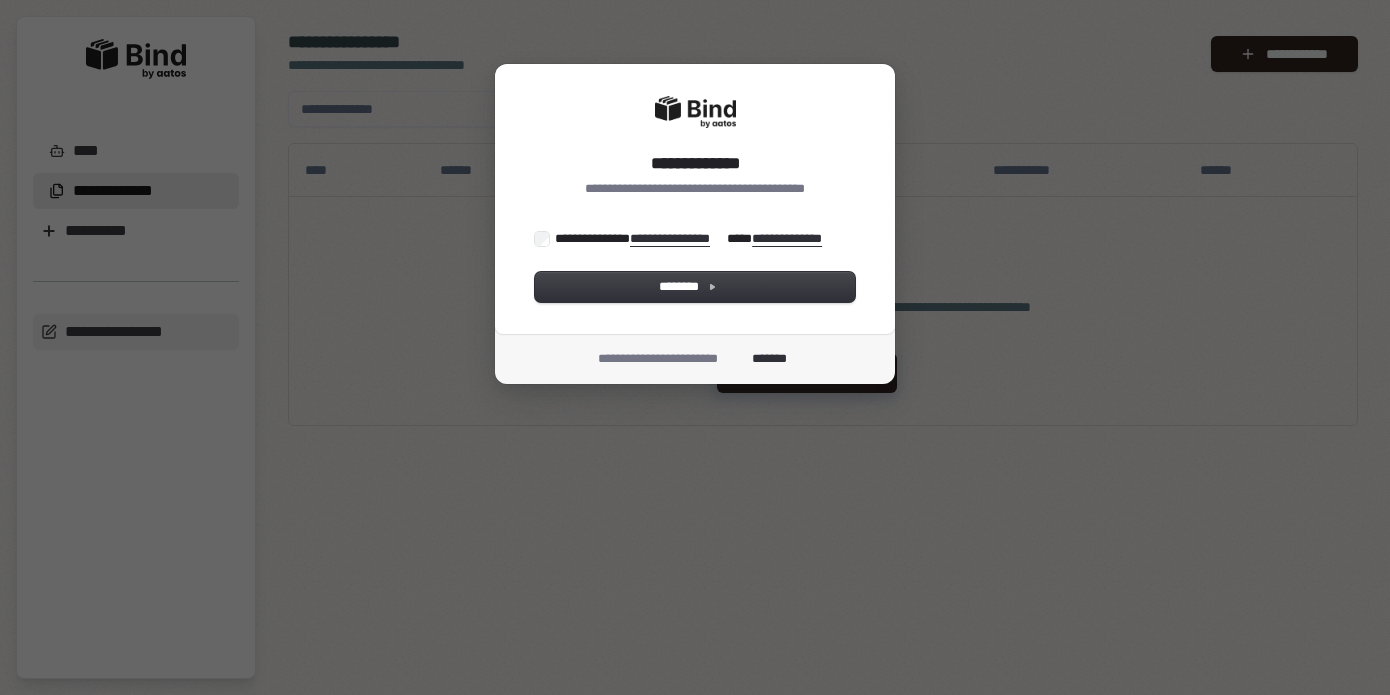 scroll, scrollTop: 0, scrollLeft: 0, axis: both 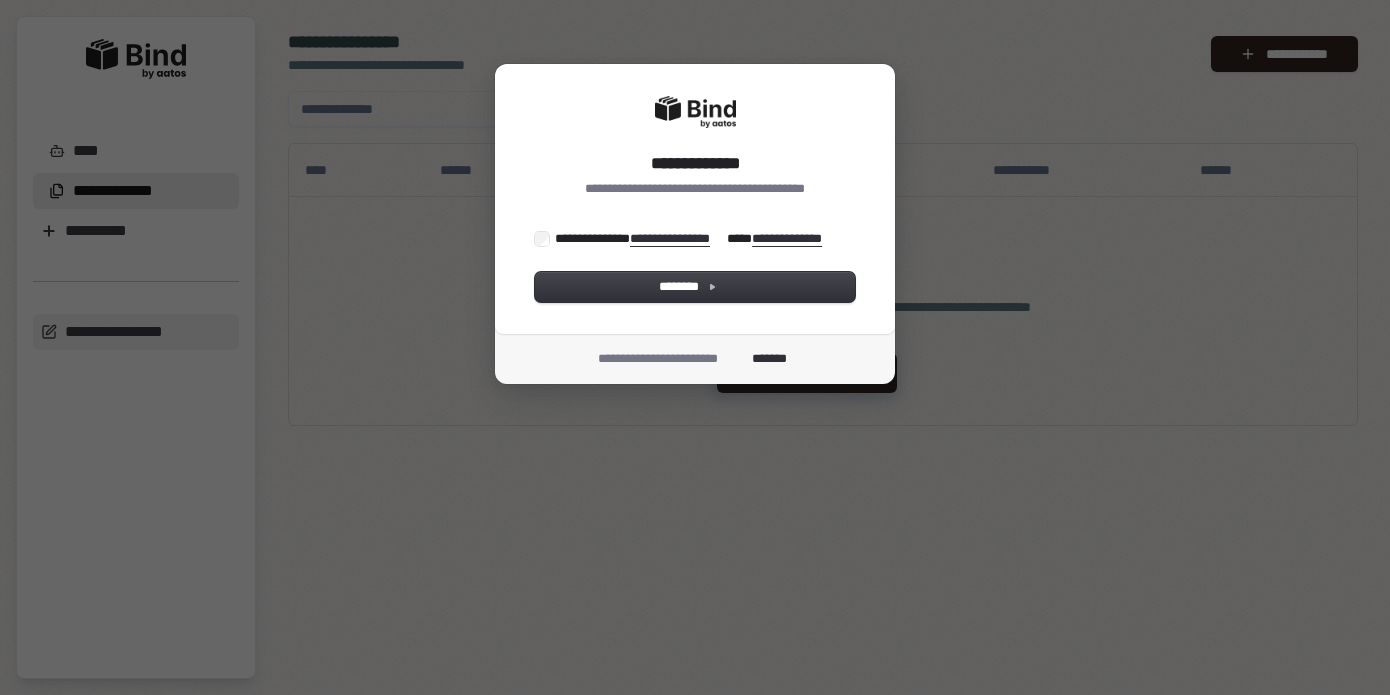 click on "**********" at bounding box center [690, 239] 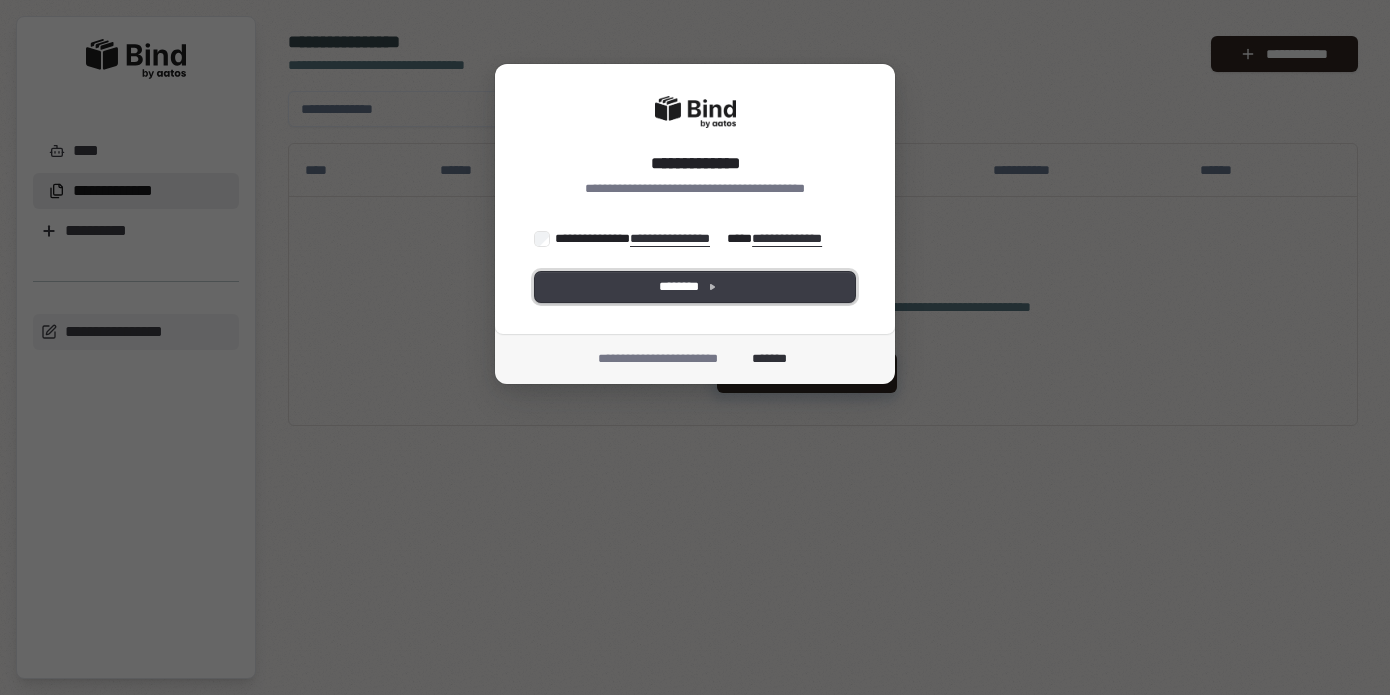 click on "********" at bounding box center [695, 287] 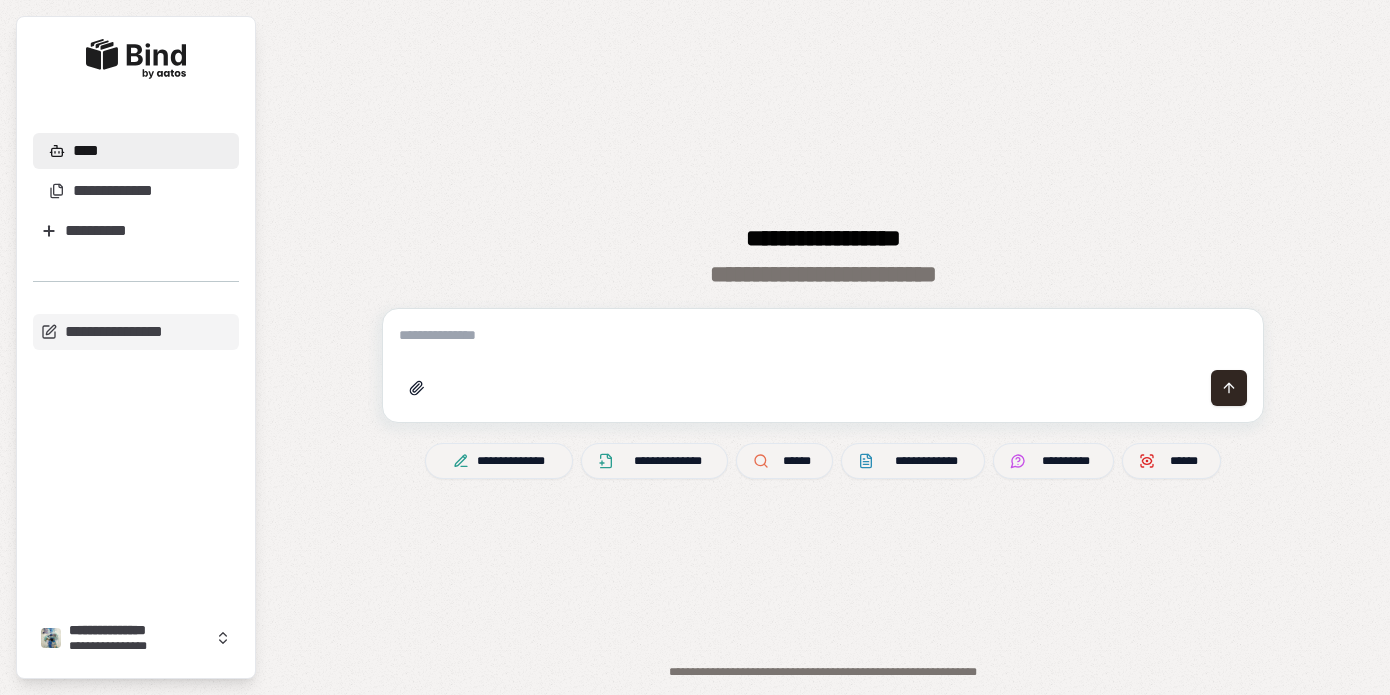 scroll, scrollTop: 0, scrollLeft: 0, axis: both 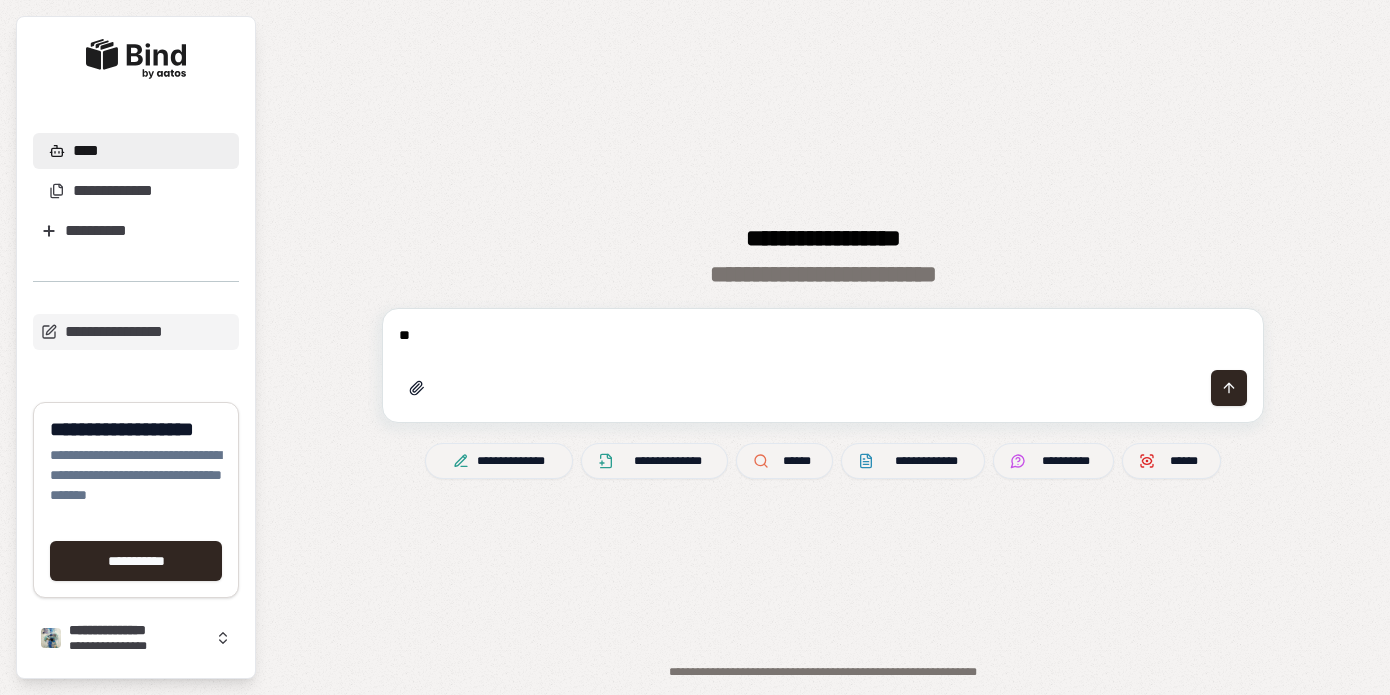 type on "***" 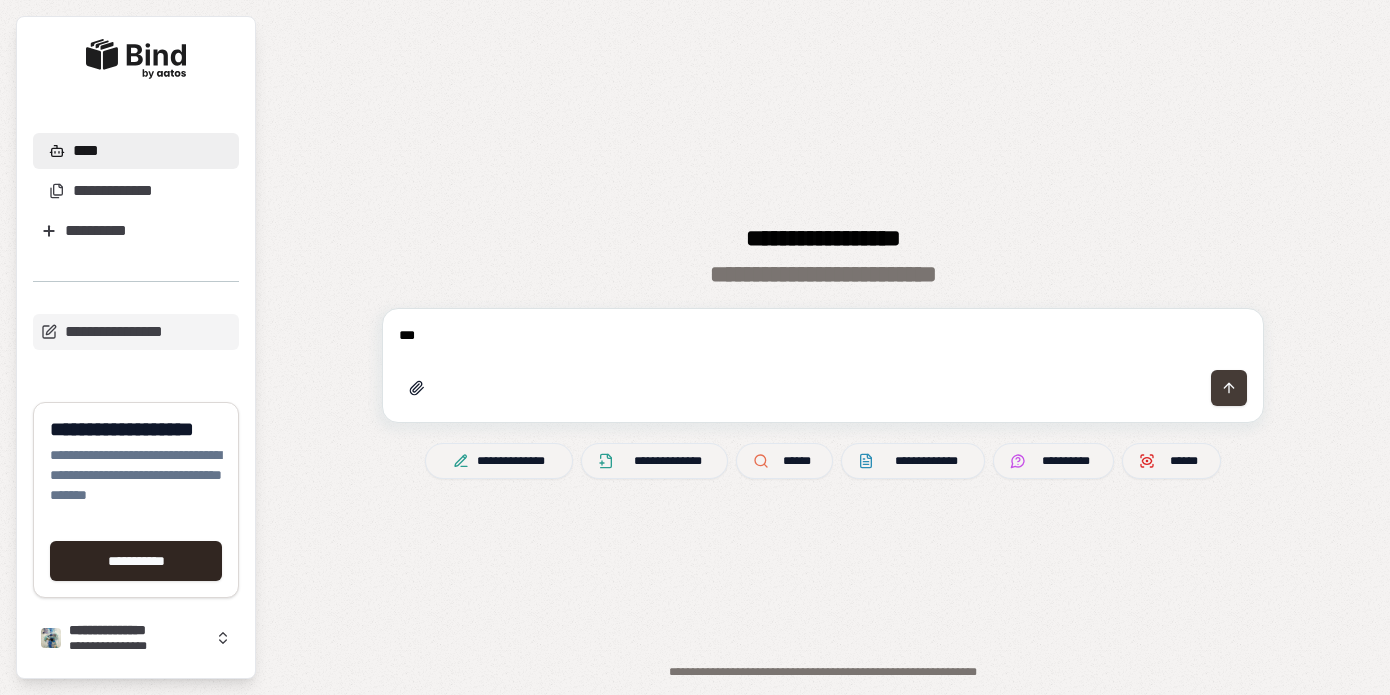 click at bounding box center (1229, 388) 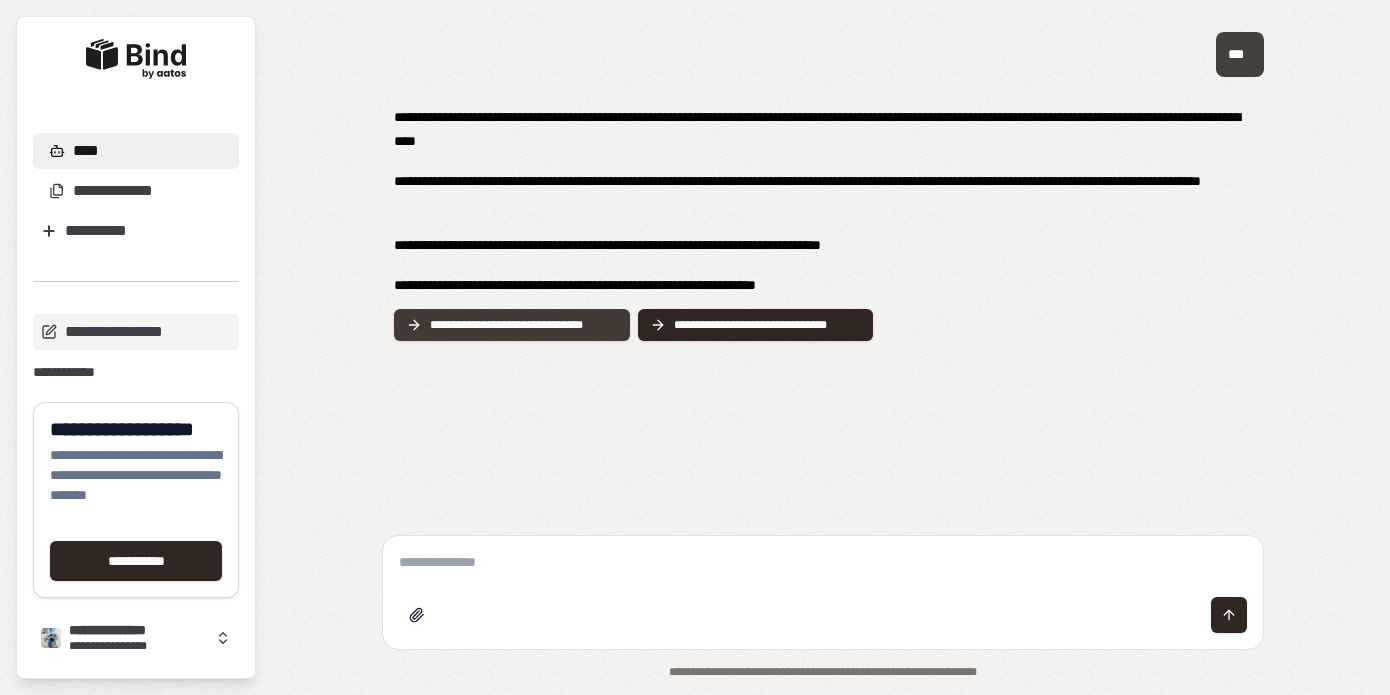 click on "**********" at bounding box center [511, 325] 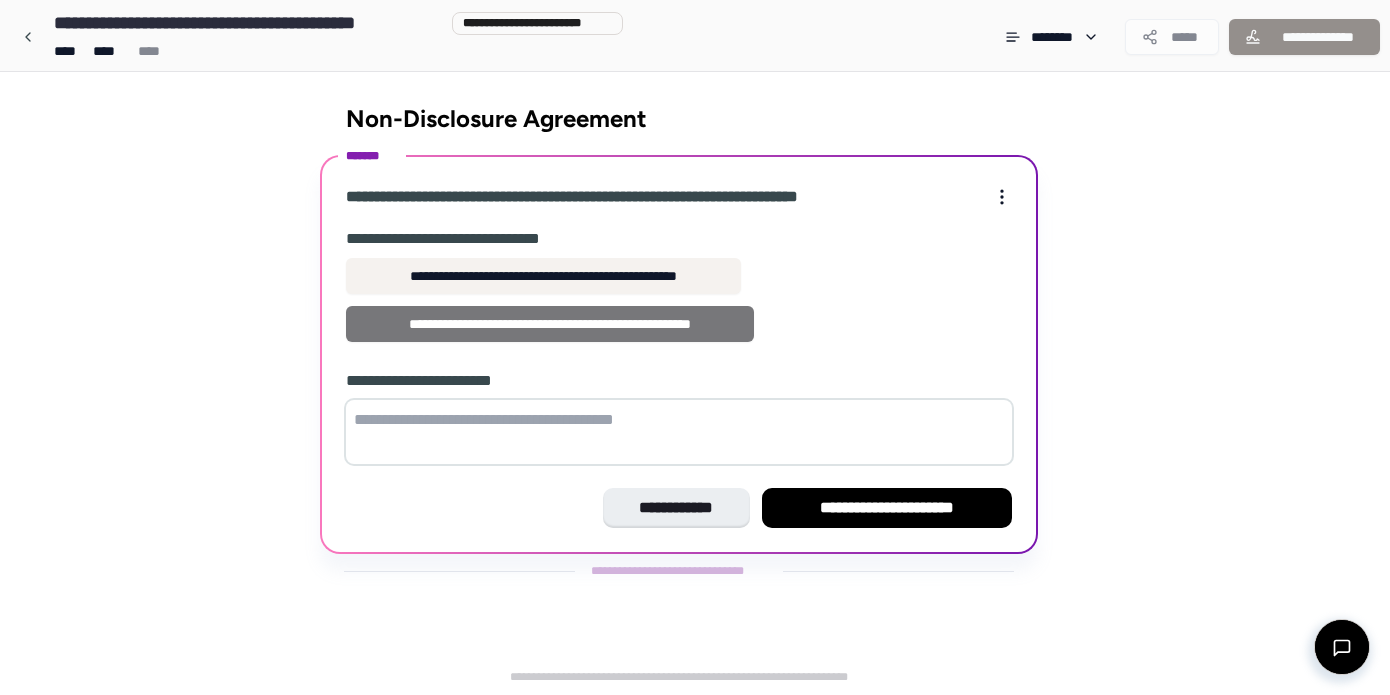 click on "**********" at bounding box center [550, 324] 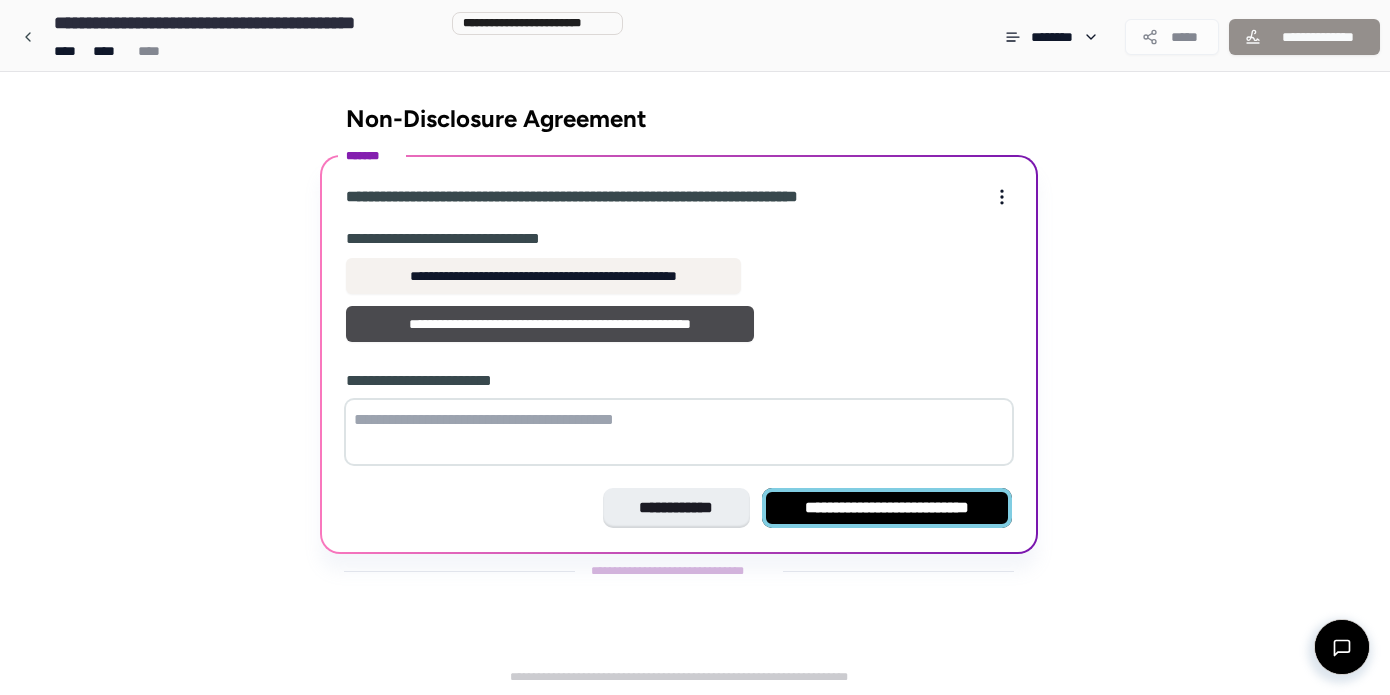 click on "**********" at bounding box center [887, 508] 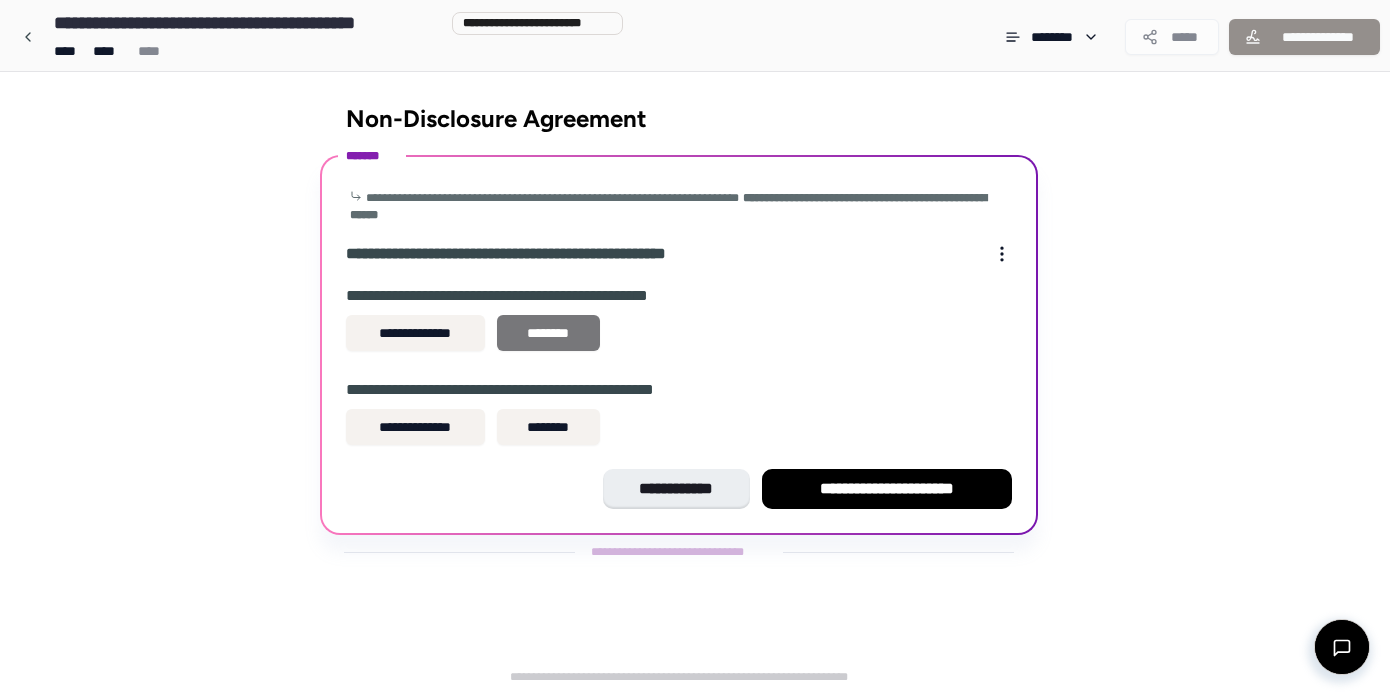 click on "********" at bounding box center [548, 333] 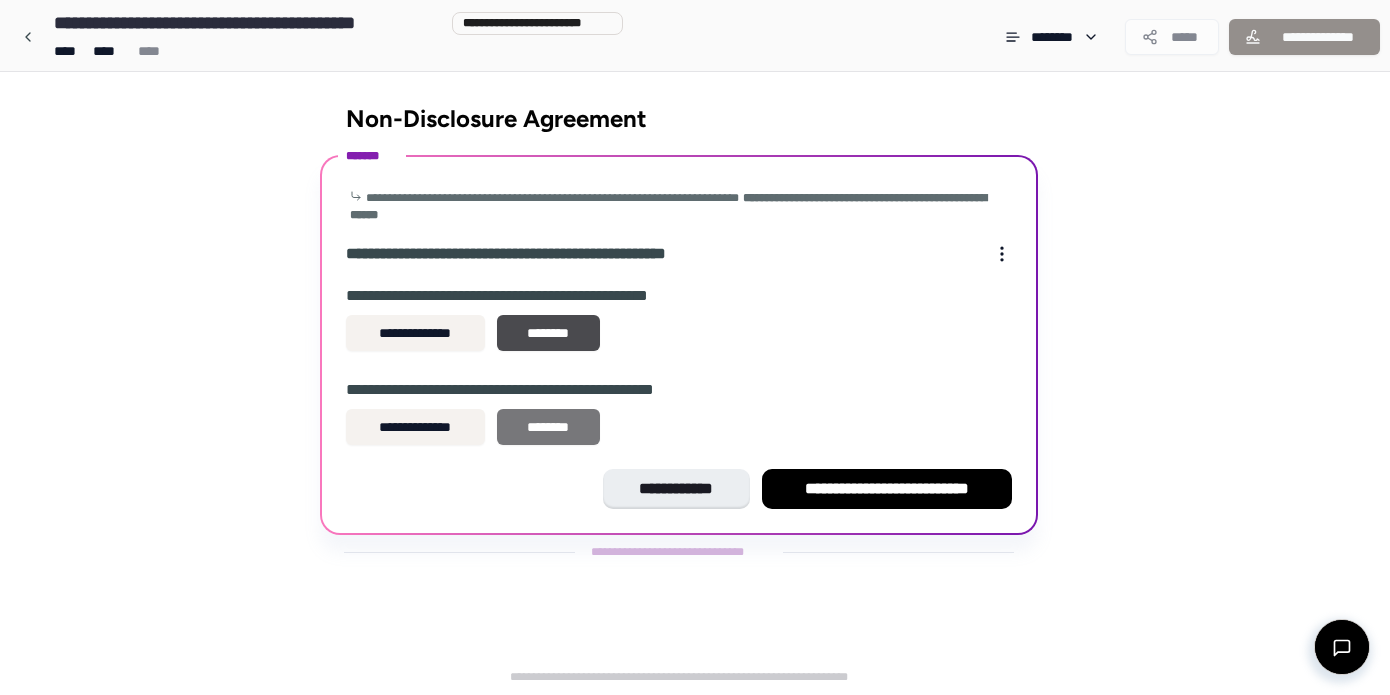 click on "********" at bounding box center (548, 427) 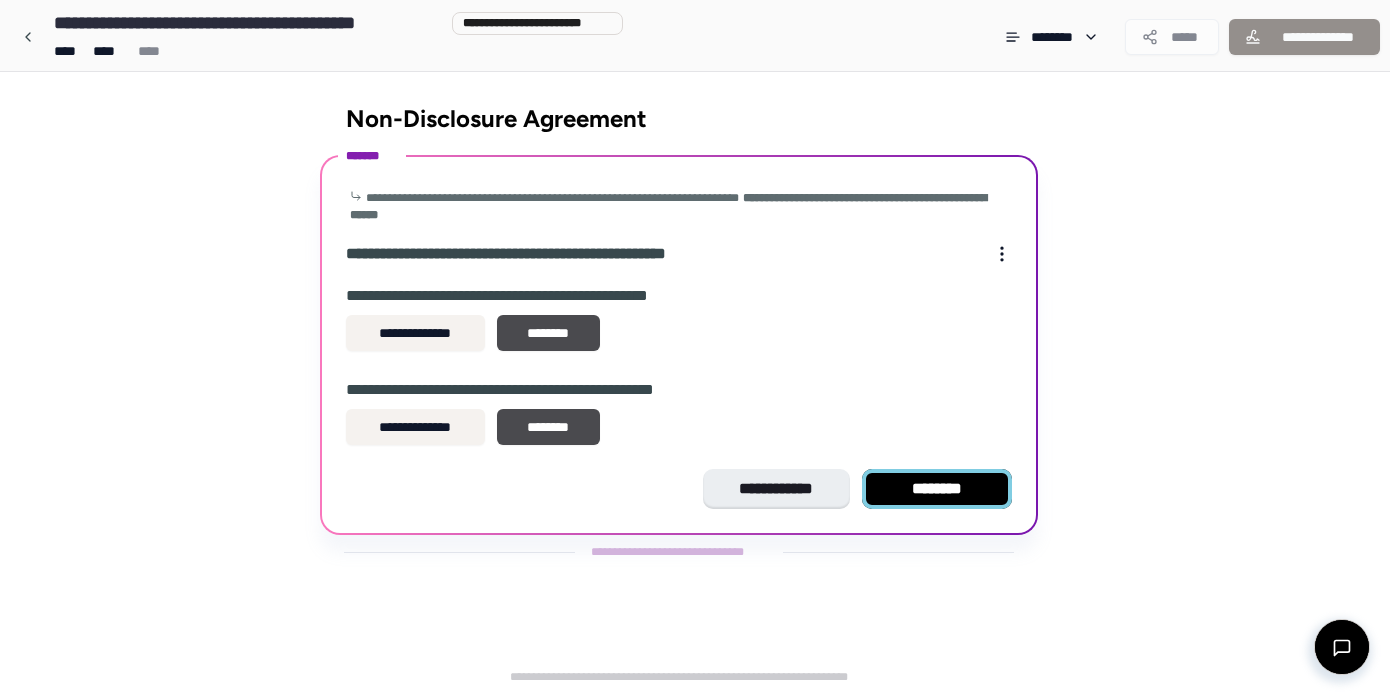 click on "********" at bounding box center (937, 489) 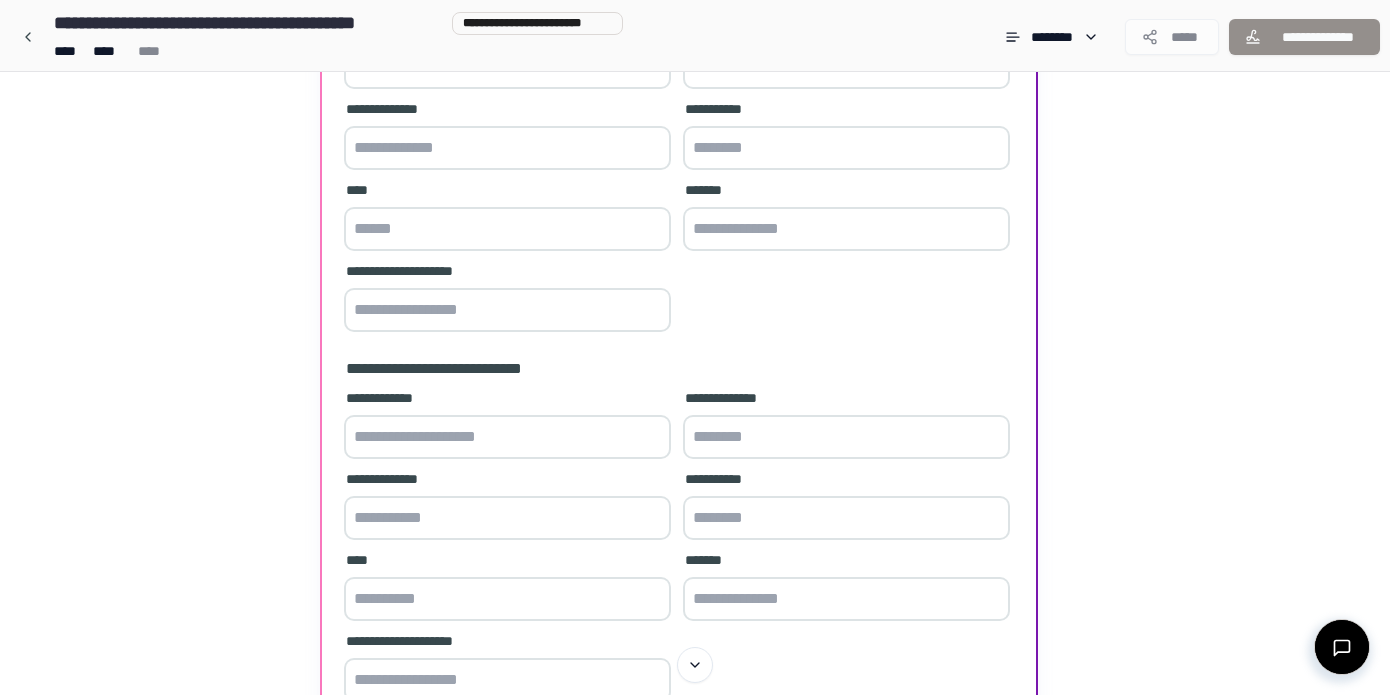 scroll, scrollTop: 496, scrollLeft: 0, axis: vertical 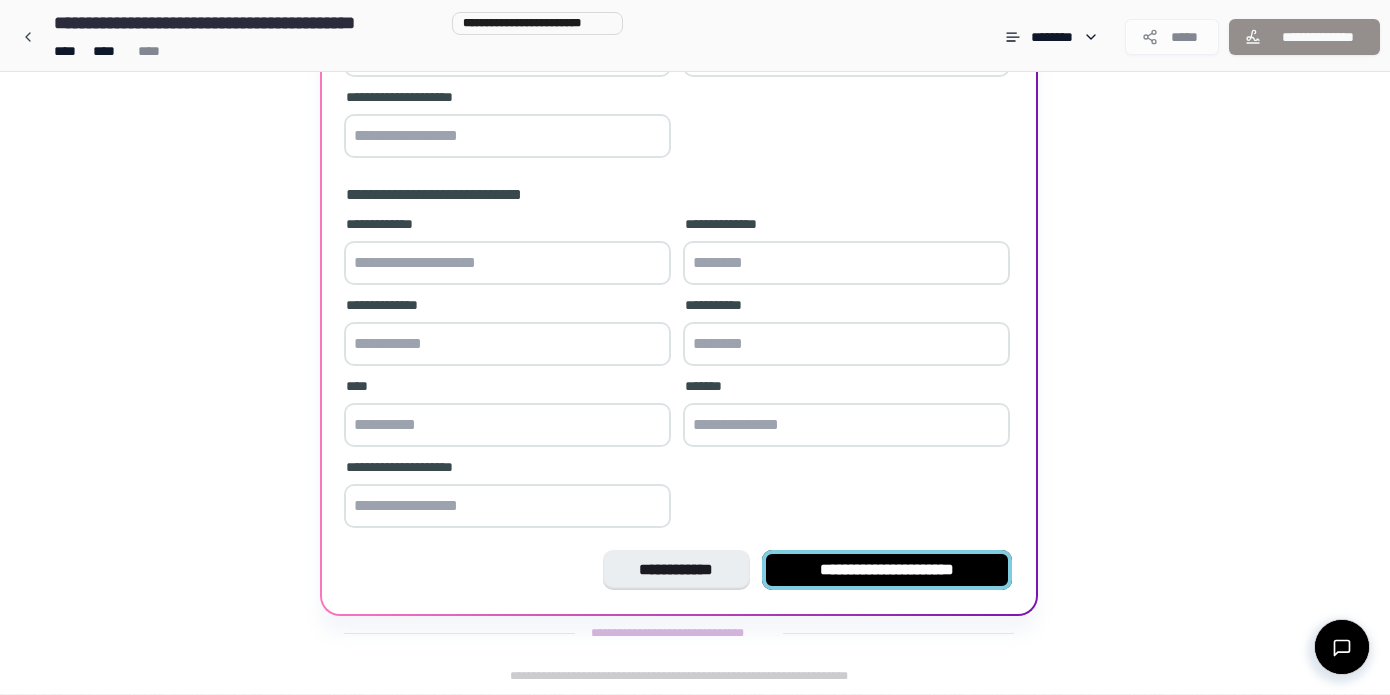 click on "**********" at bounding box center (887, 570) 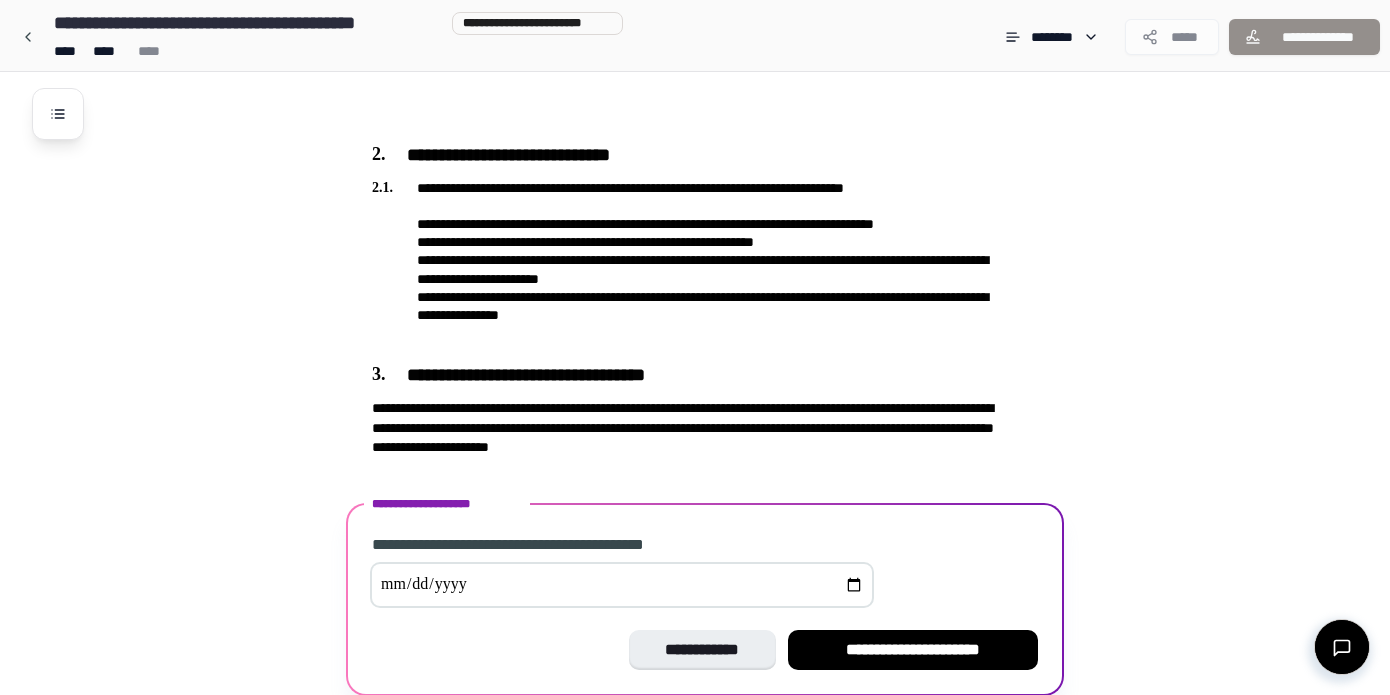 scroll, scrollTop: 905, scrollLeft: 0, axis: vertical 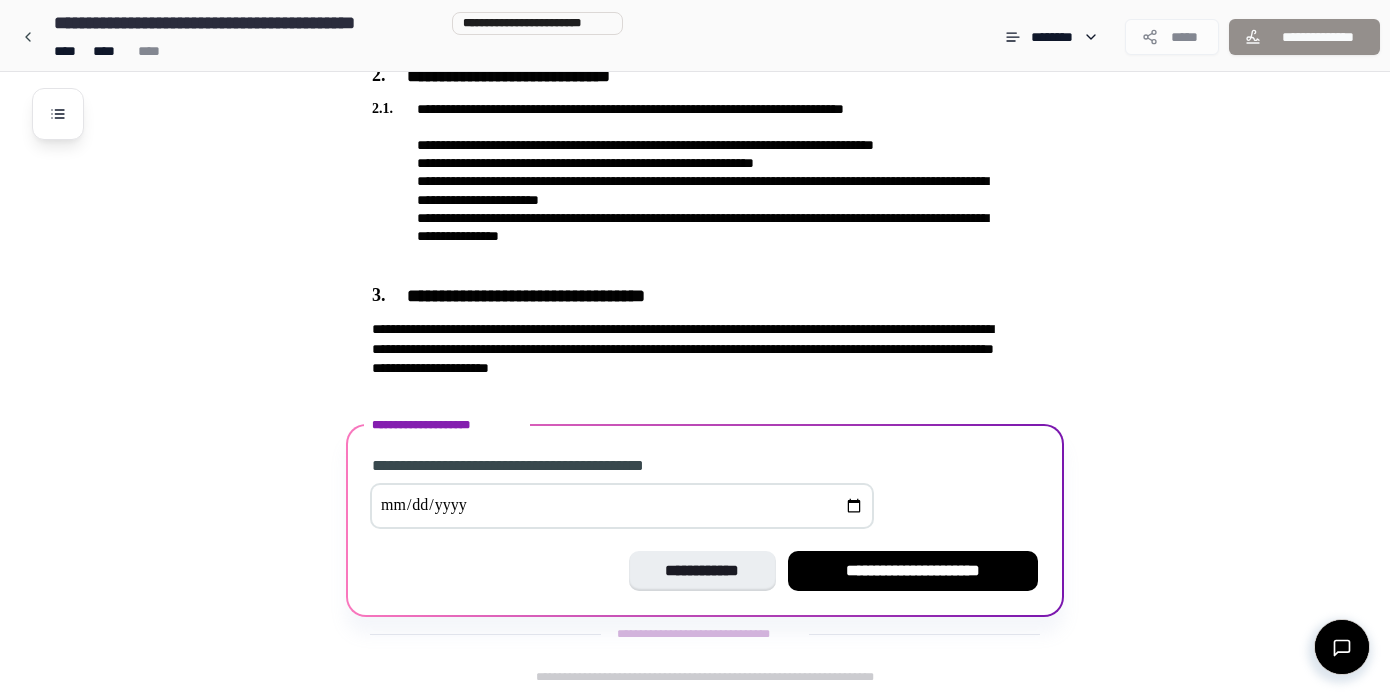 click at bounding box center (622, 506) 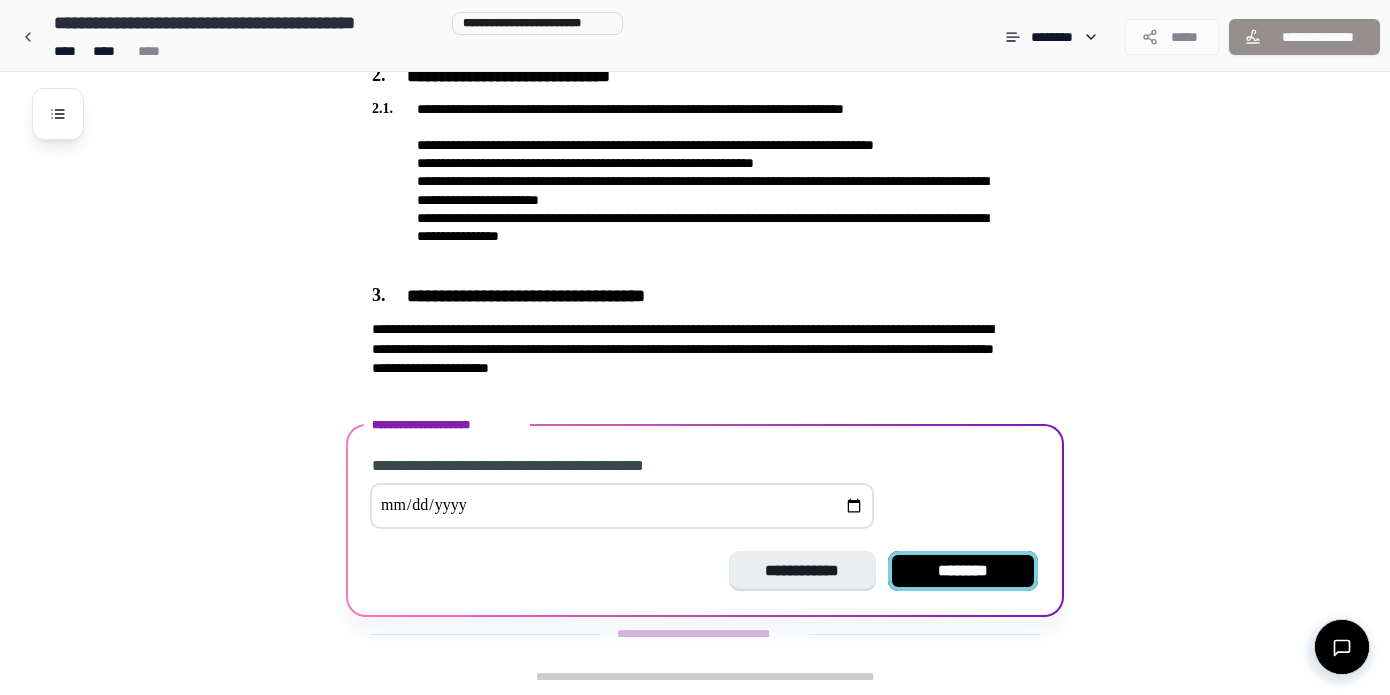 click on "********" at bounding box center (963, 571) 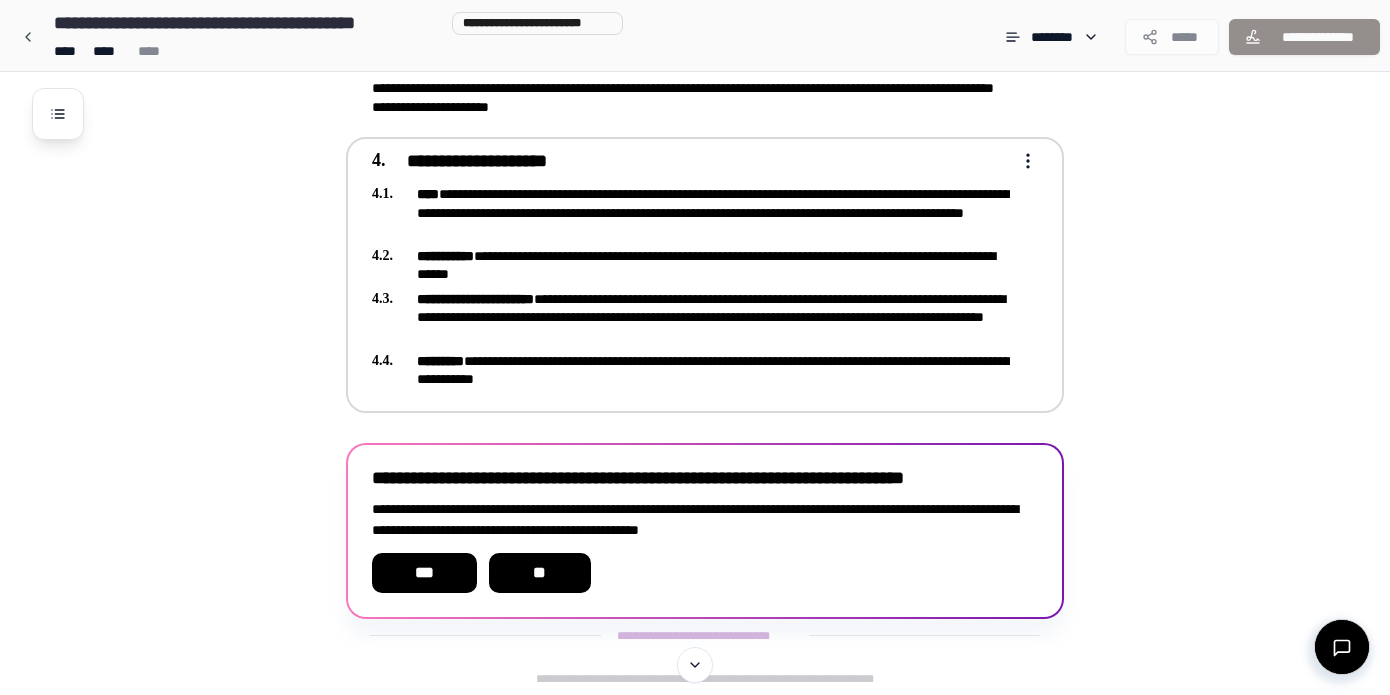 scroll, scrollTop: 1168, scrollLeft: 0, axis: vertical 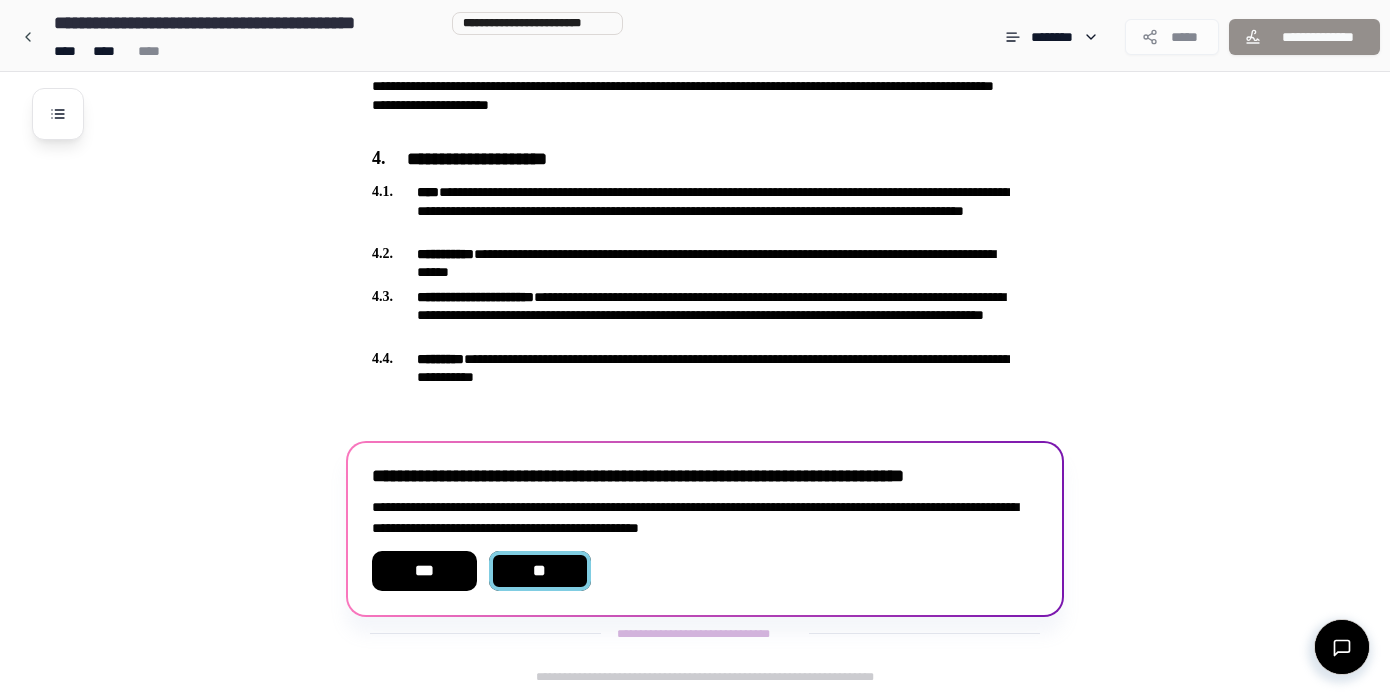 click on "**" at bounding box center (540, 571) 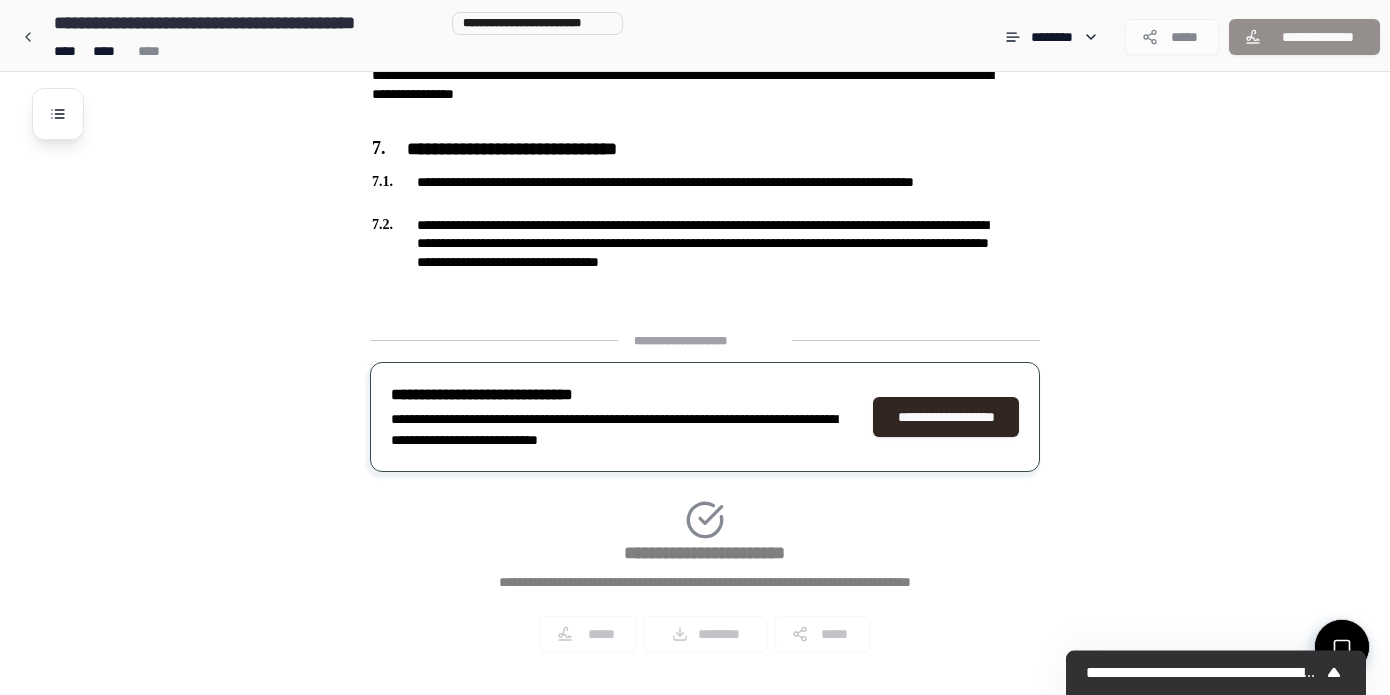 scroll, scrollTop: 1700, scrollLeft: 0, axis: vertical 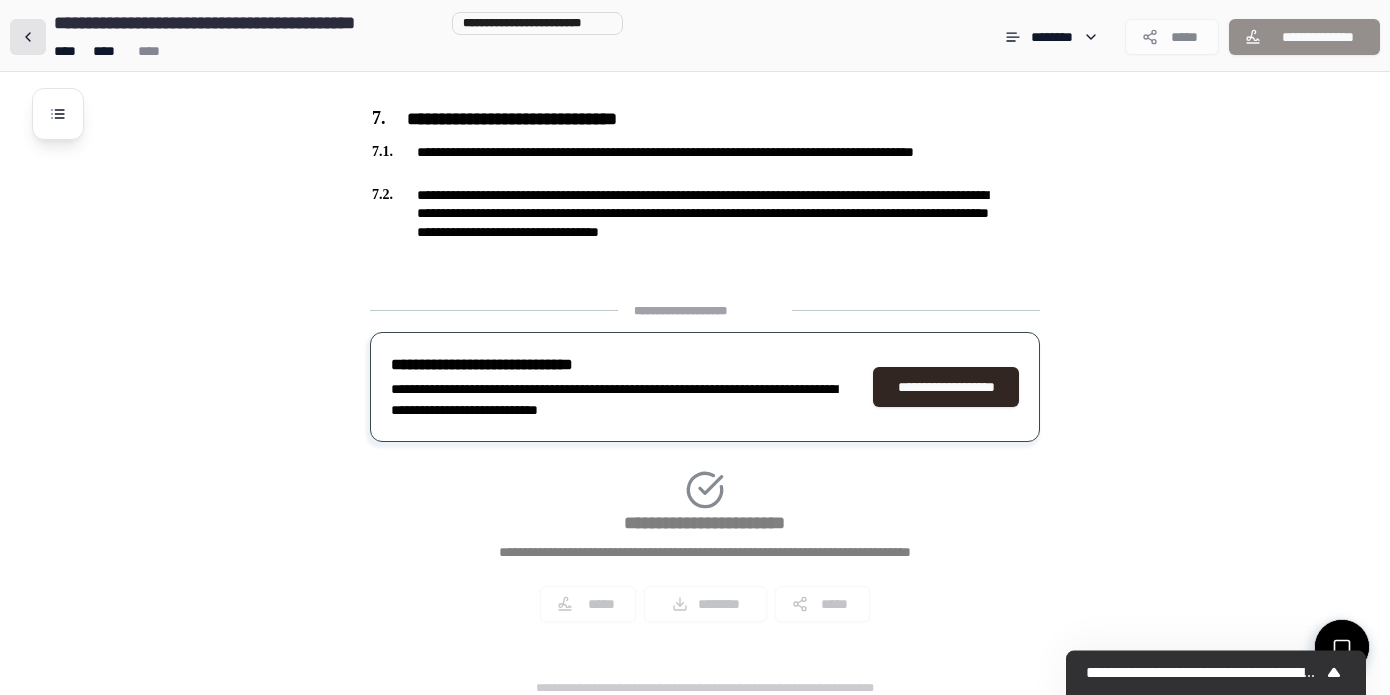 click at bounding box center [28, 37] 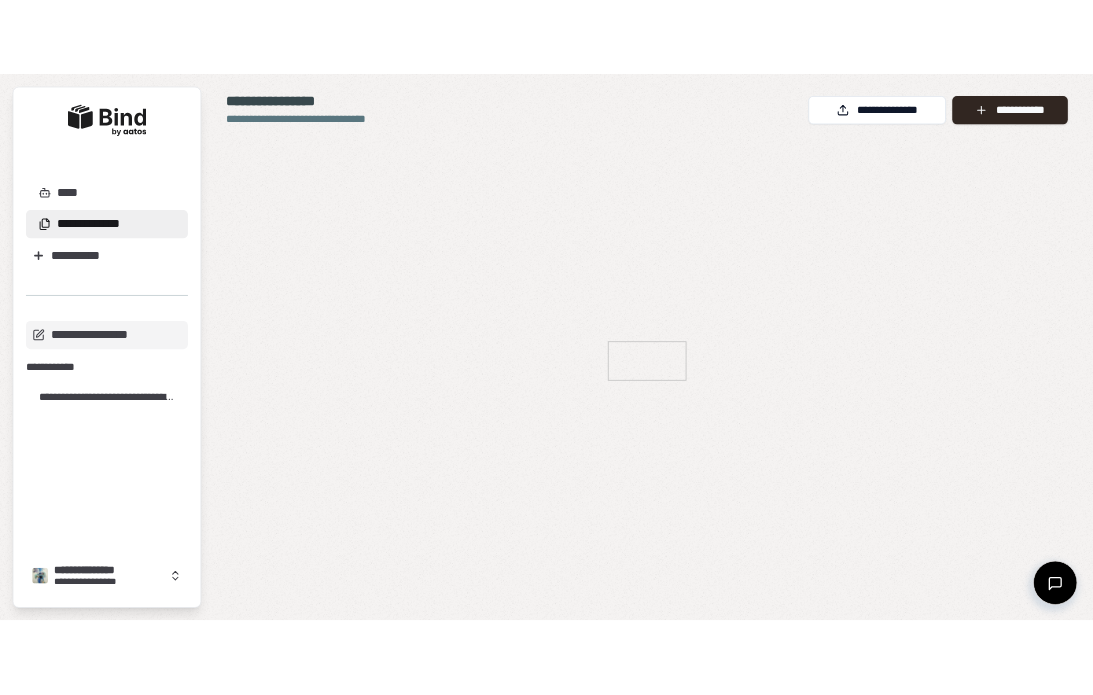 scroll, scrollTop: 0, scrollLeft: 0, axis: both 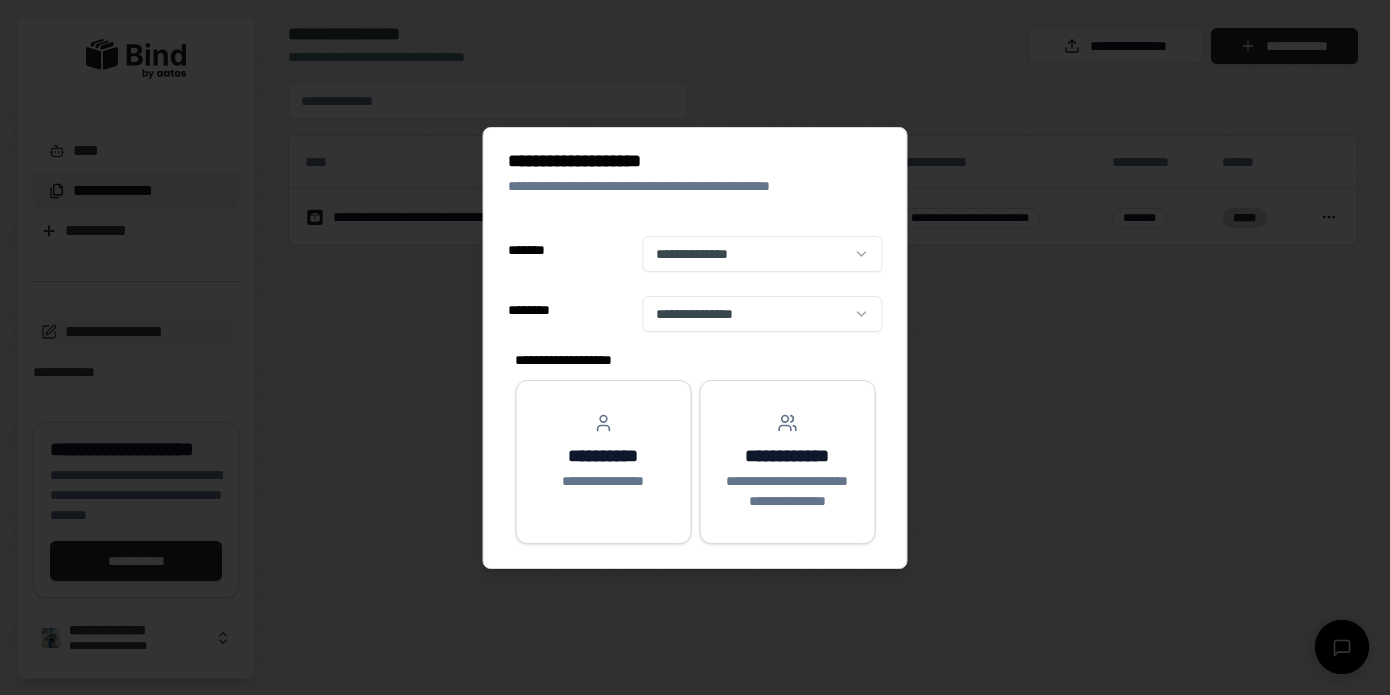 select on "**" 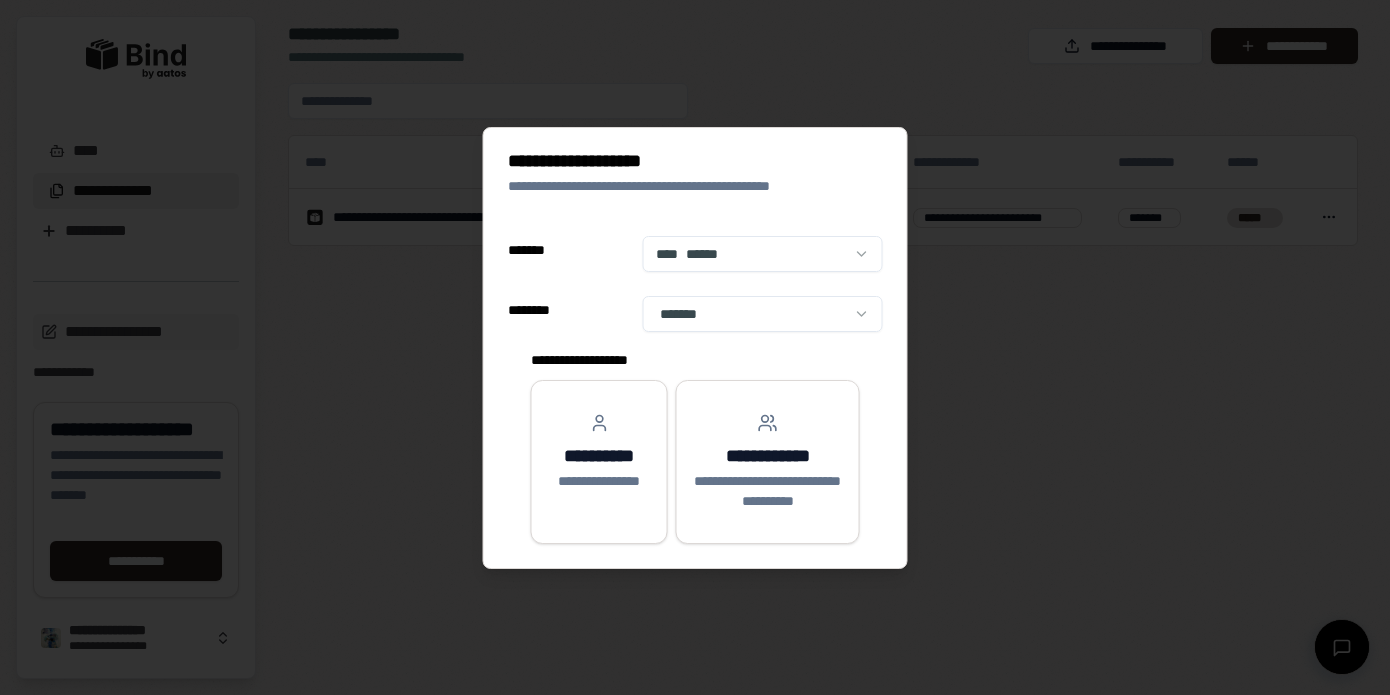 click at bounding box center [695, 347] 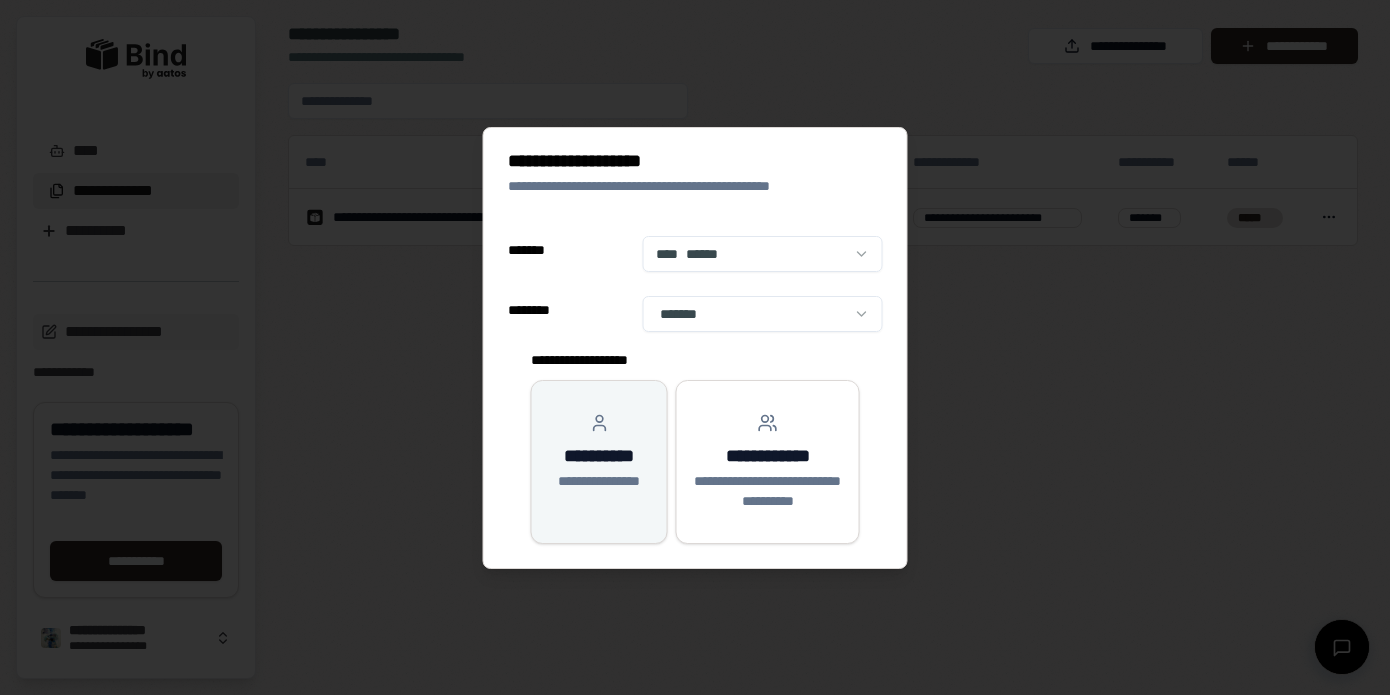click on "**********" at bounding box center [599, 452] 